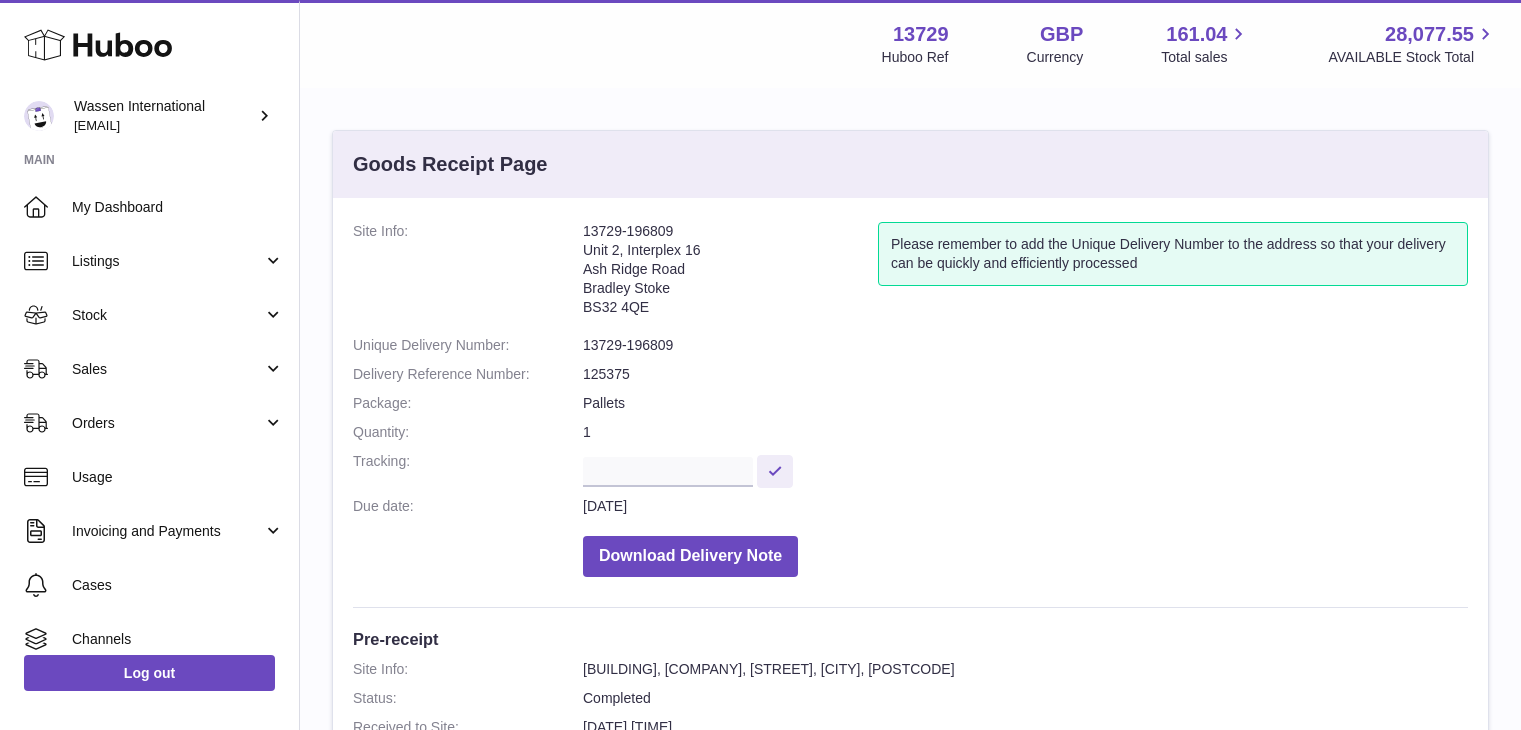 scroll, scrollTop: 500, scrollLeft: 0, axis: vertical 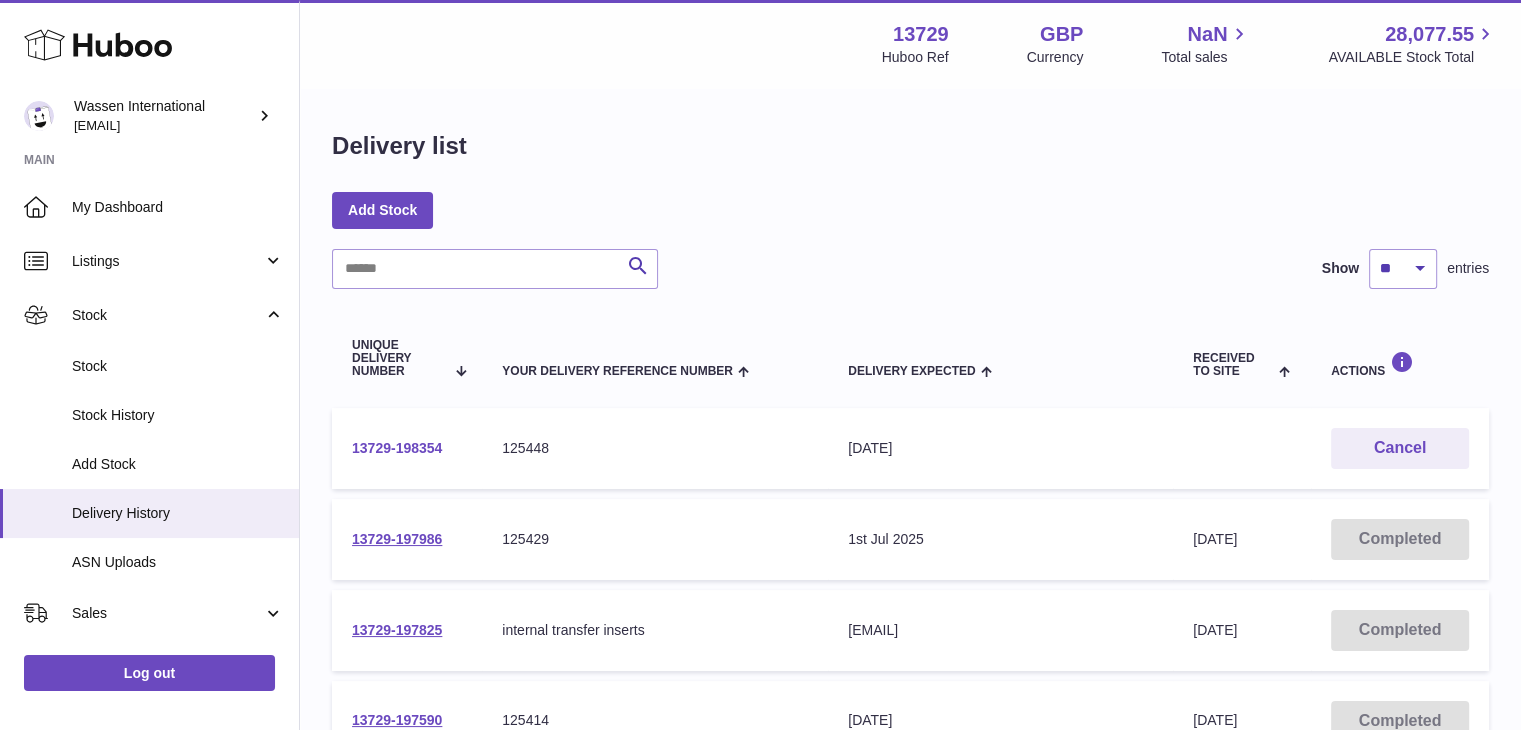 click on "13729-198354" at bounding box center (397, 448) 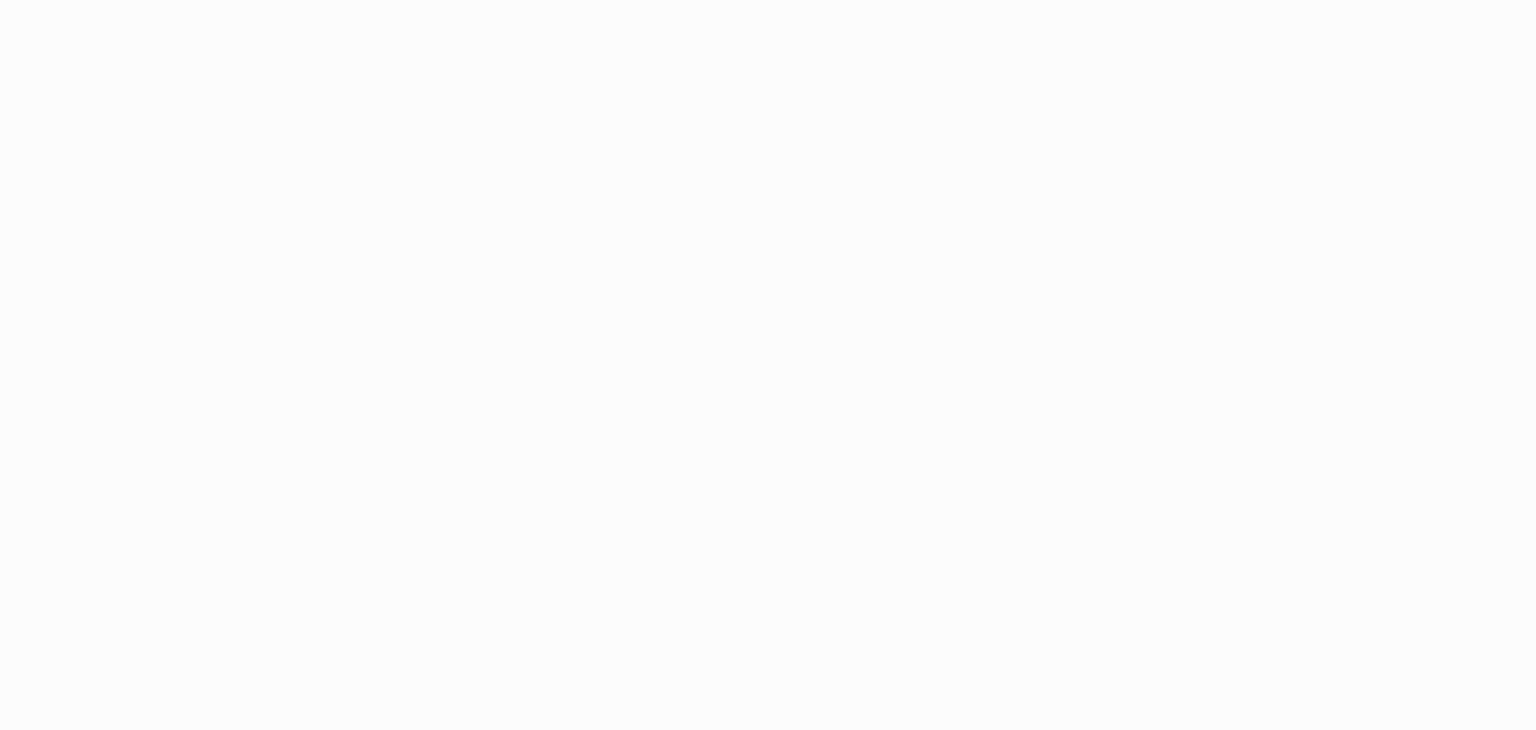 scroll, scrollTop: 0, scrollLeft: 0, axis: both 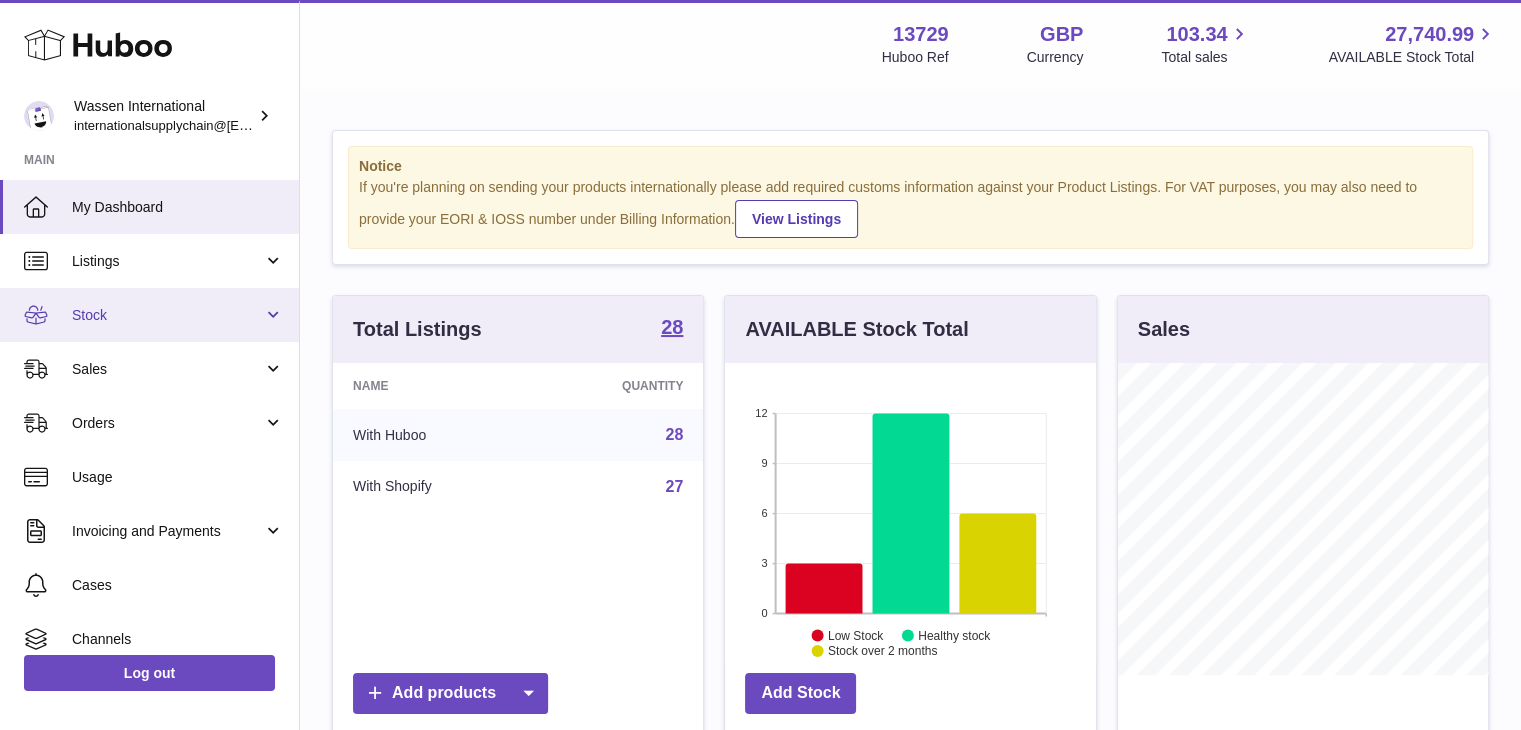 click on "Stock" at bounding box center (167, 315) 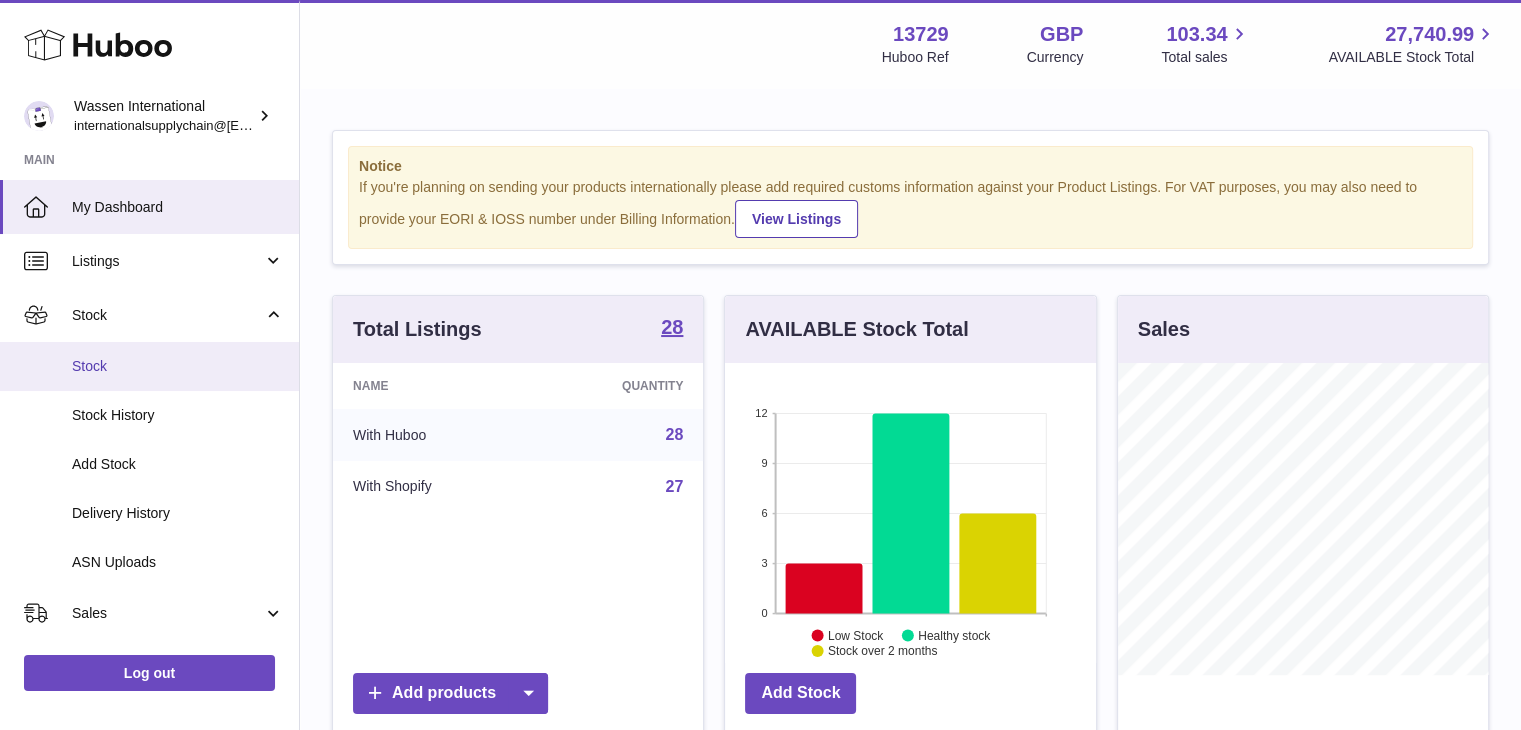 click on "Stock" at bounding box center [178, 366] 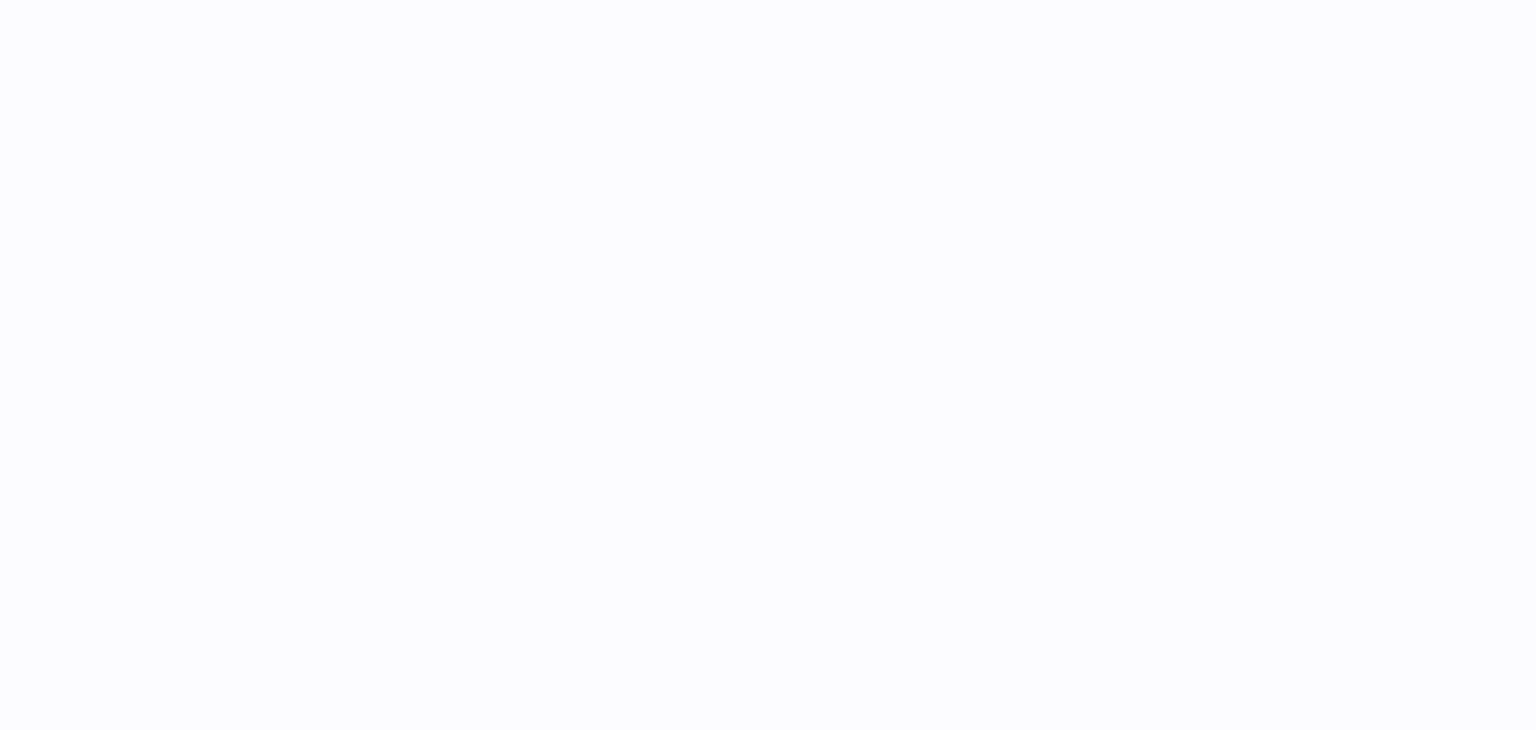 scroll, scrollTop: 0, scrollLeft: 0, axis: both 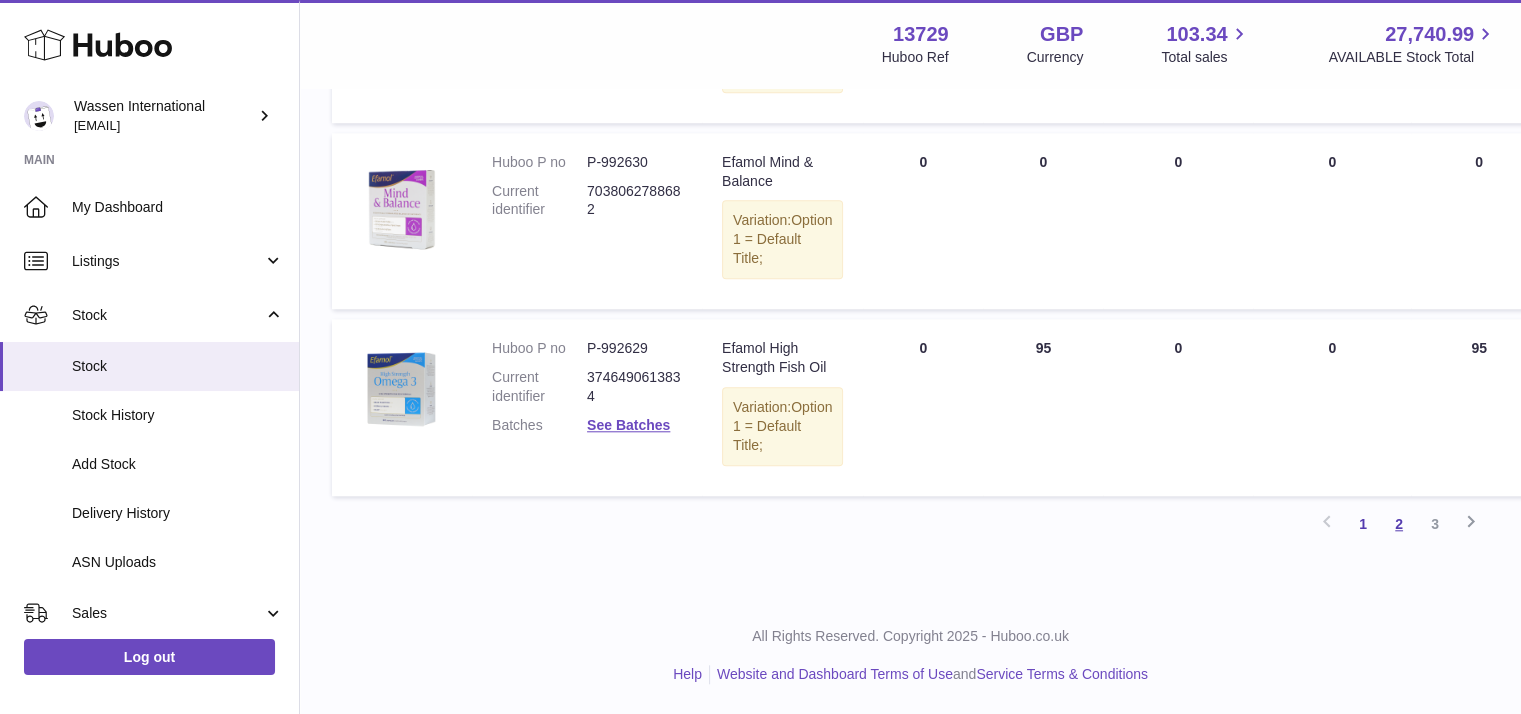 click on "2" at bounding box center (1399, 524) 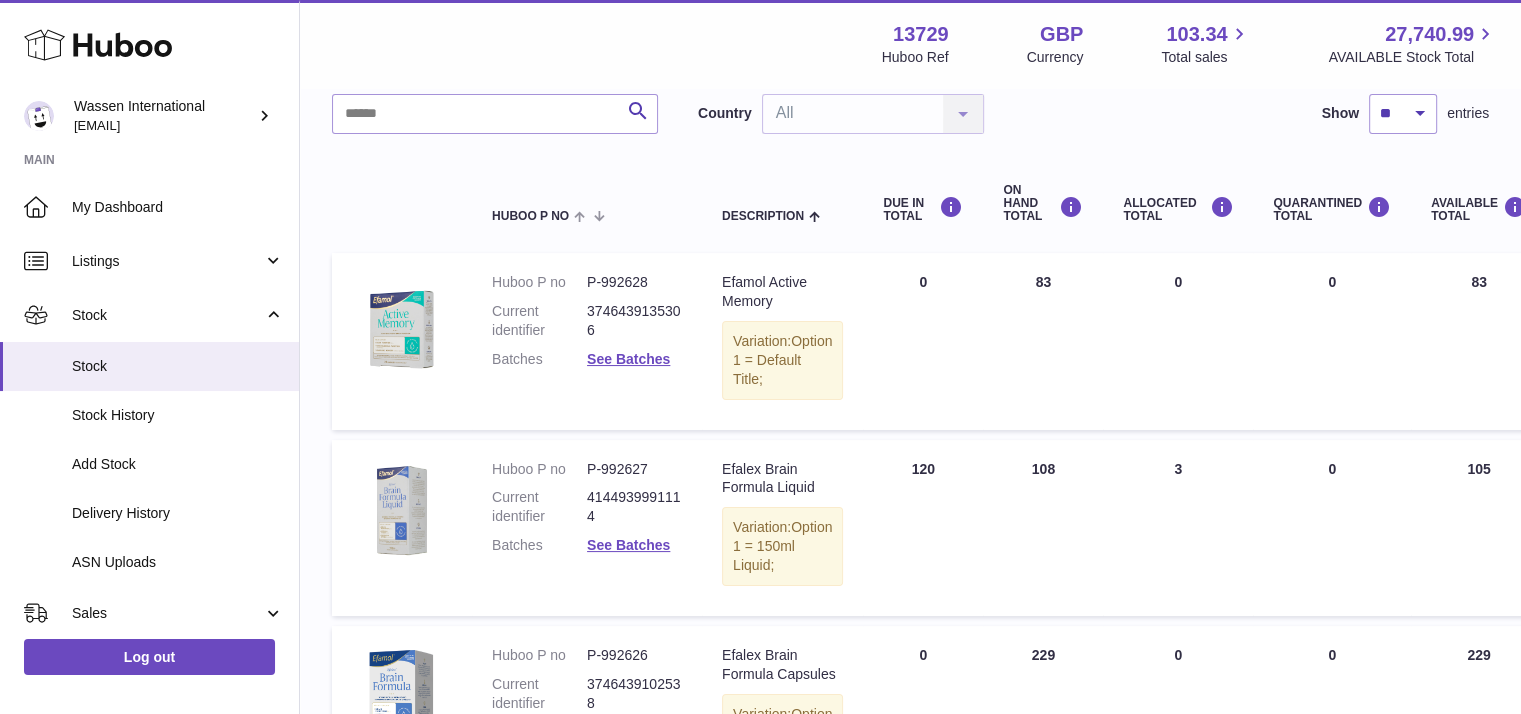 scroll, scrollTop: 190, scrollLeft: 0, axis: vertical 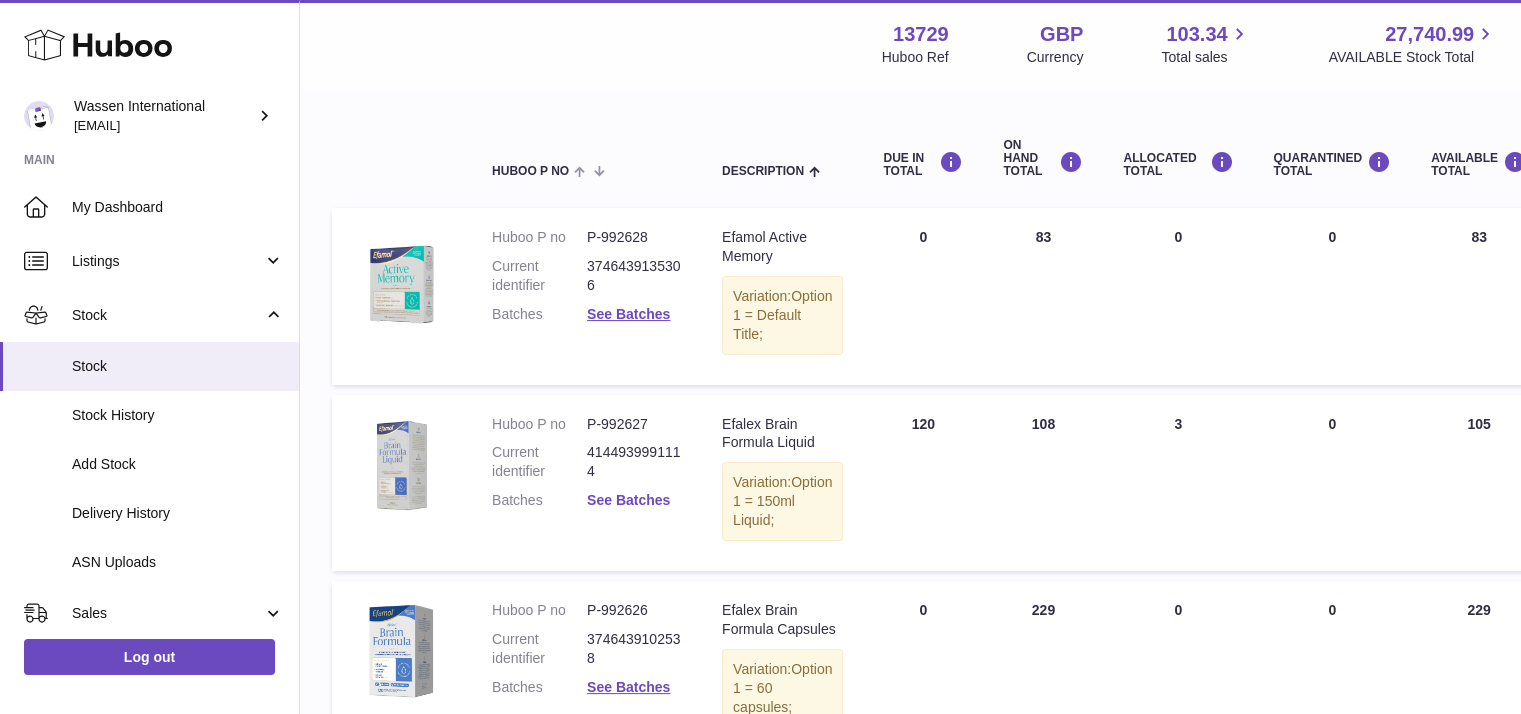 click on "See Batches" at bounding box center [628, 500] 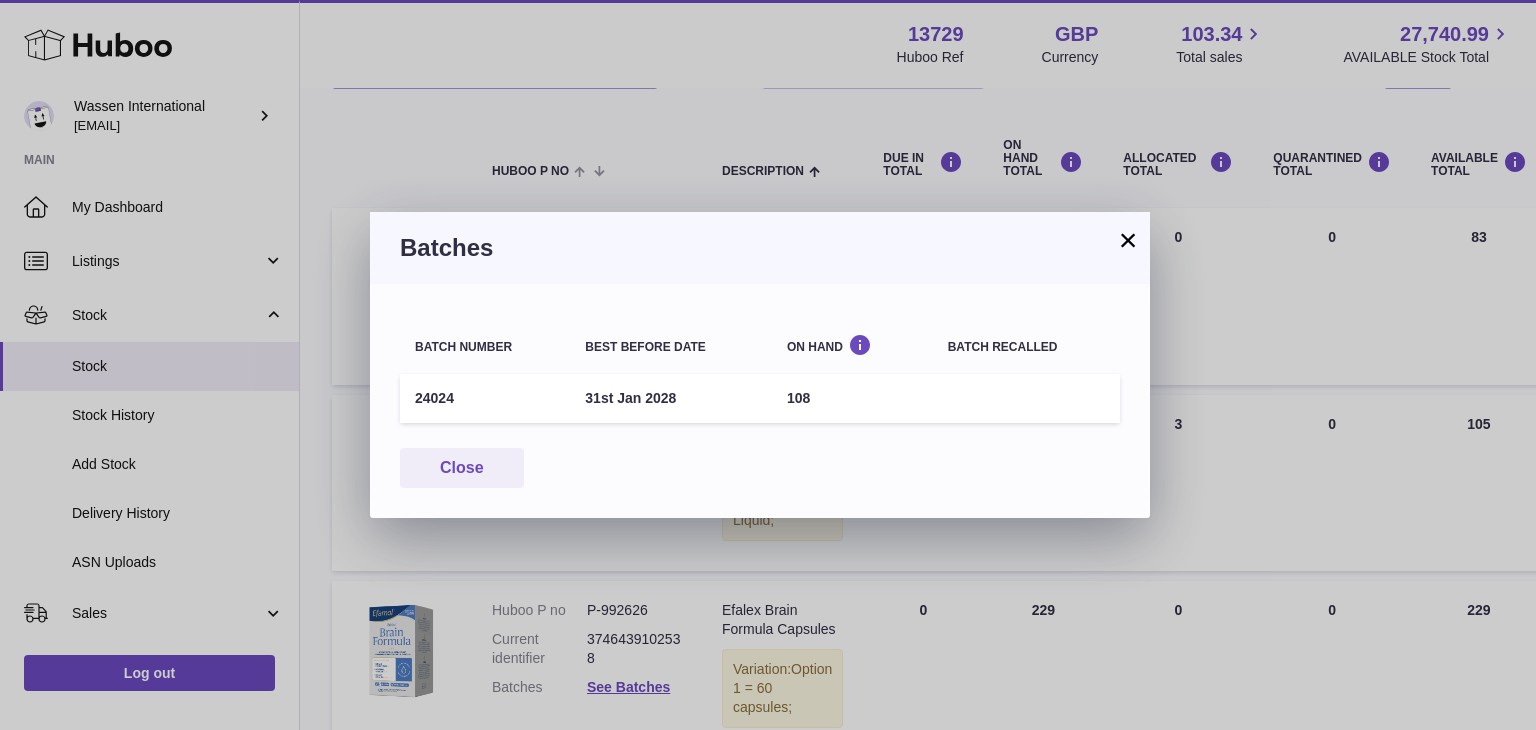 click on "×" at bounding box center [1128, 240] 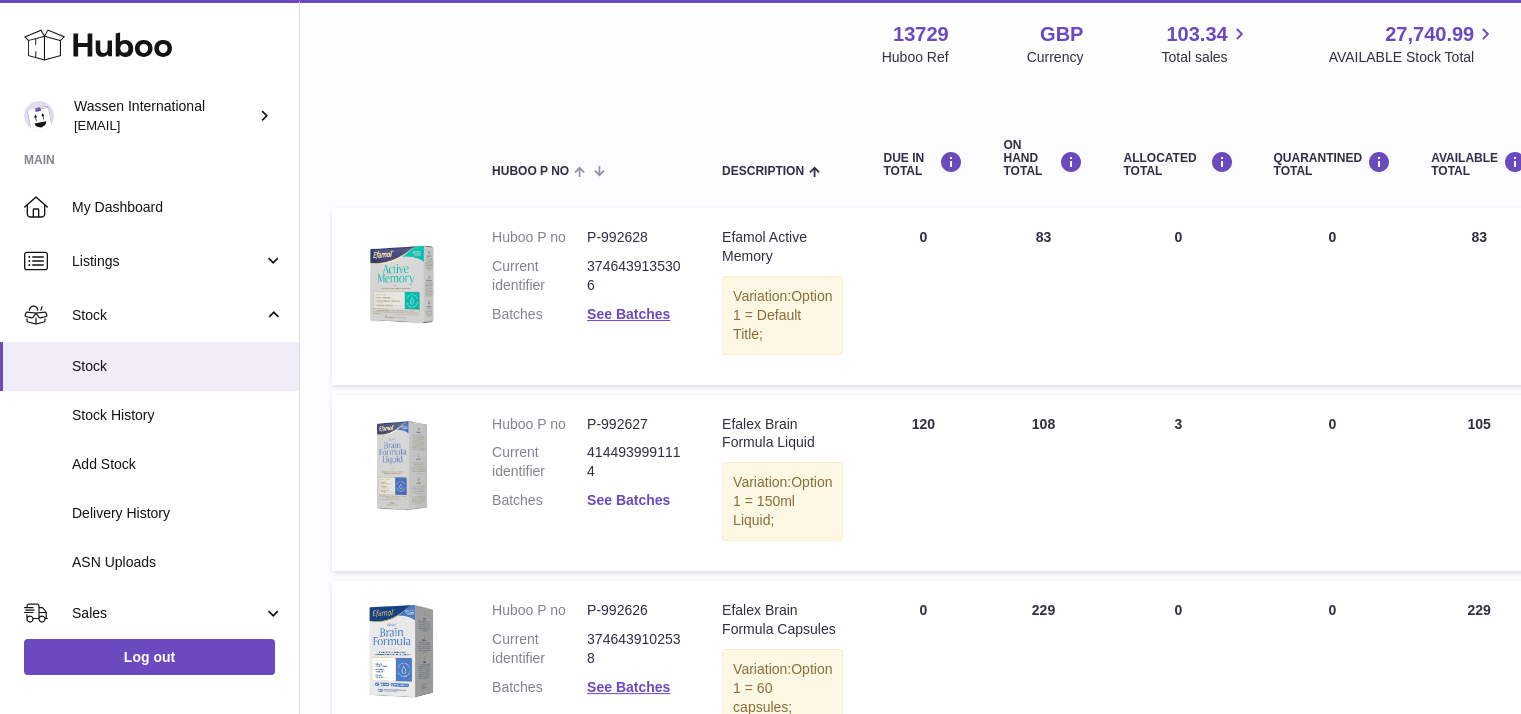 click on "See Batches" at bounding box center (628, 500) 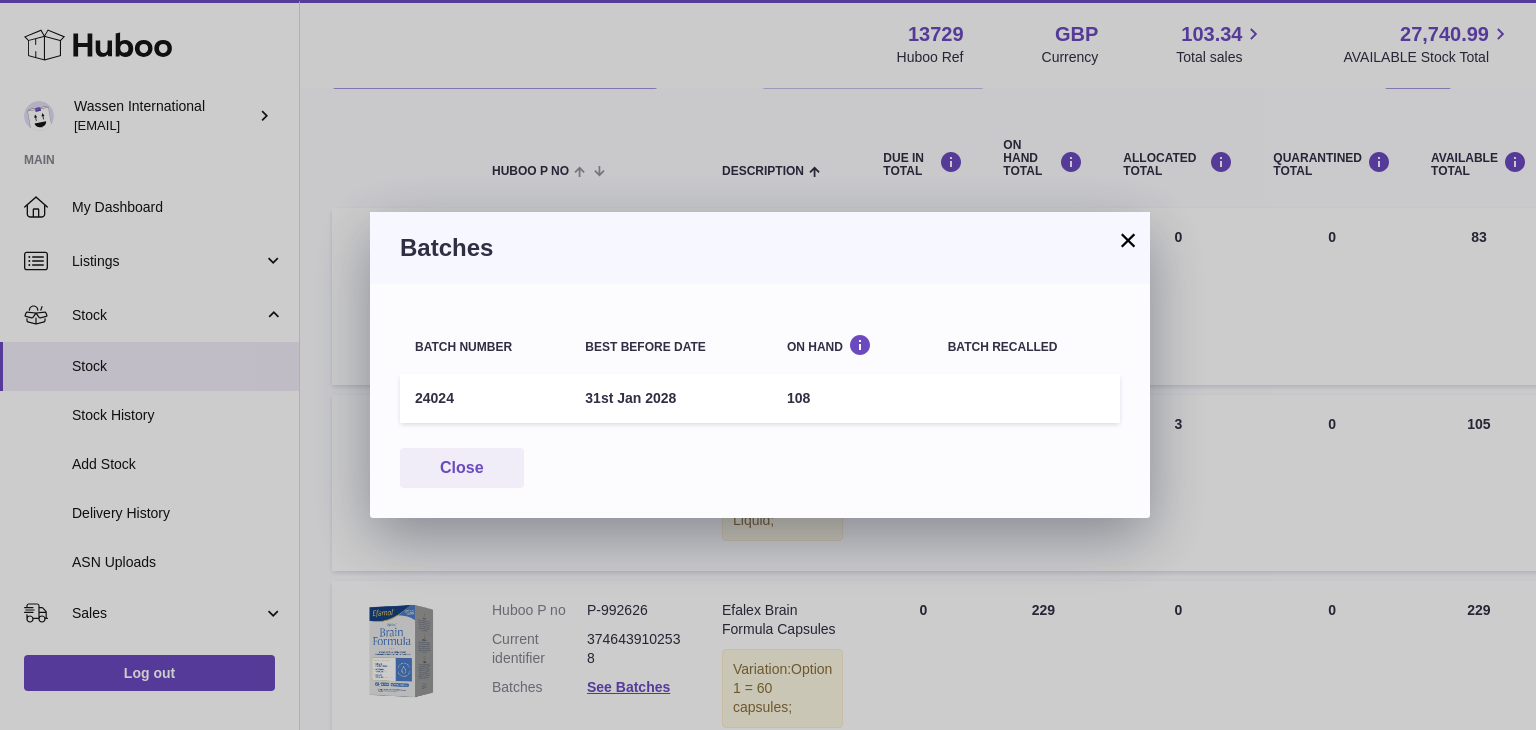 click on "×" at bounding box center (1128, 240) 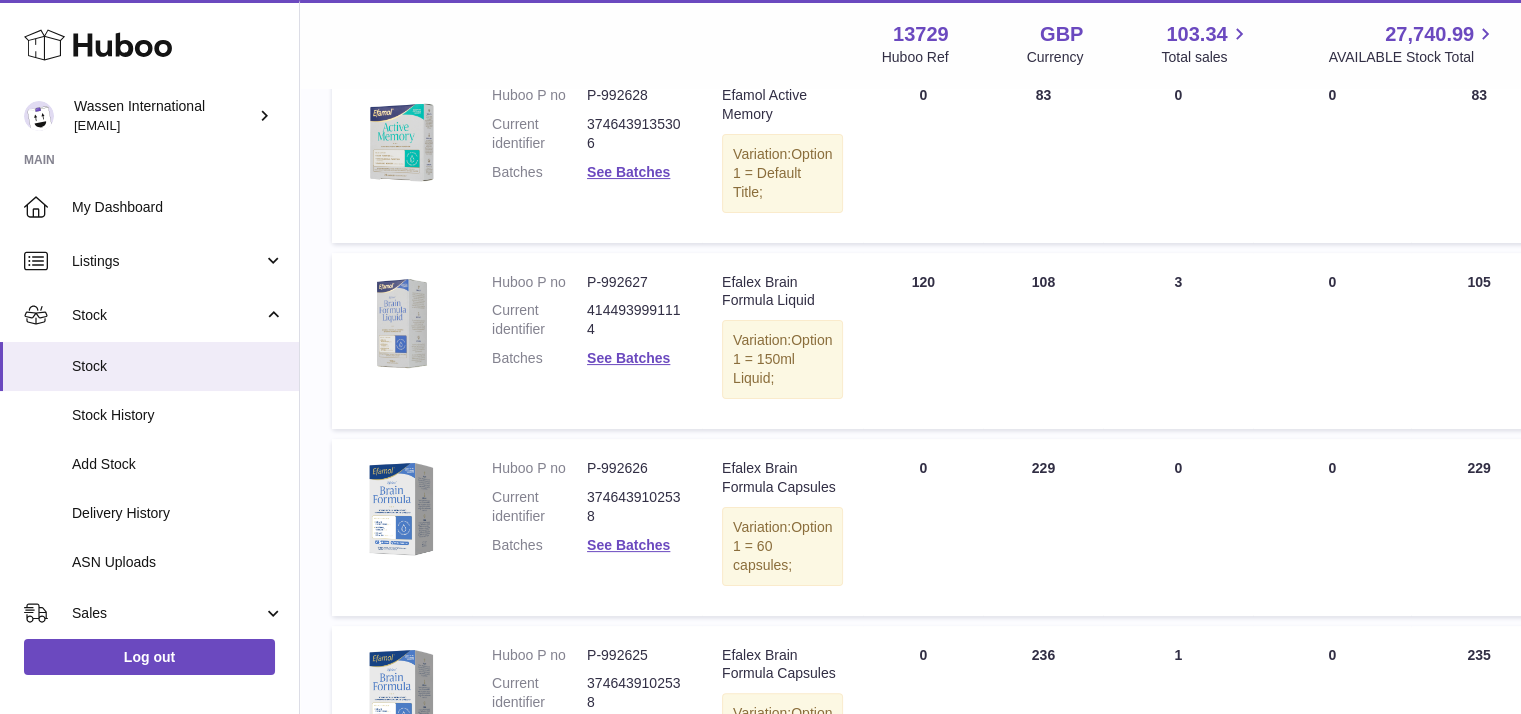 scroll, scrollTop: 390, scrollLeft: 0, axis: vertical 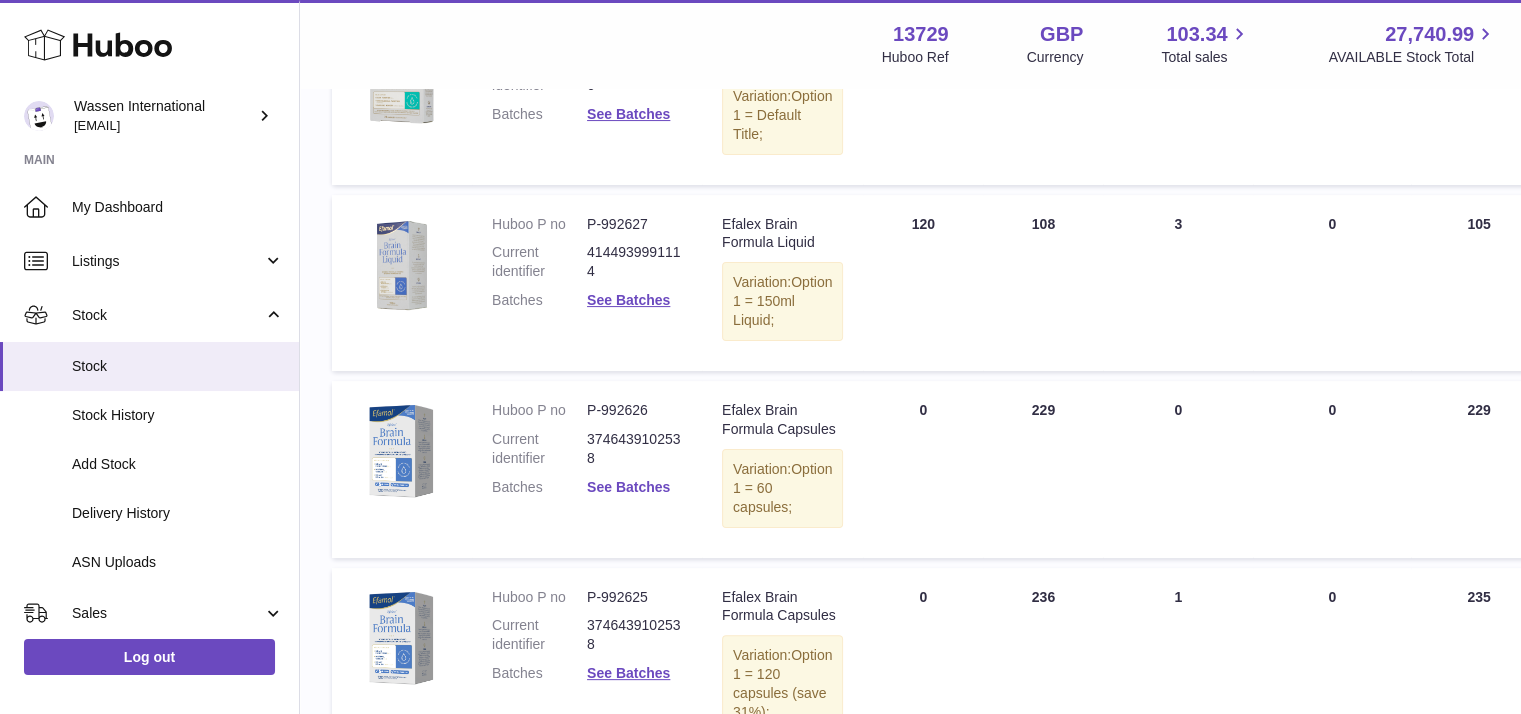 click on "See Batches" at bounding box center [628, 487] 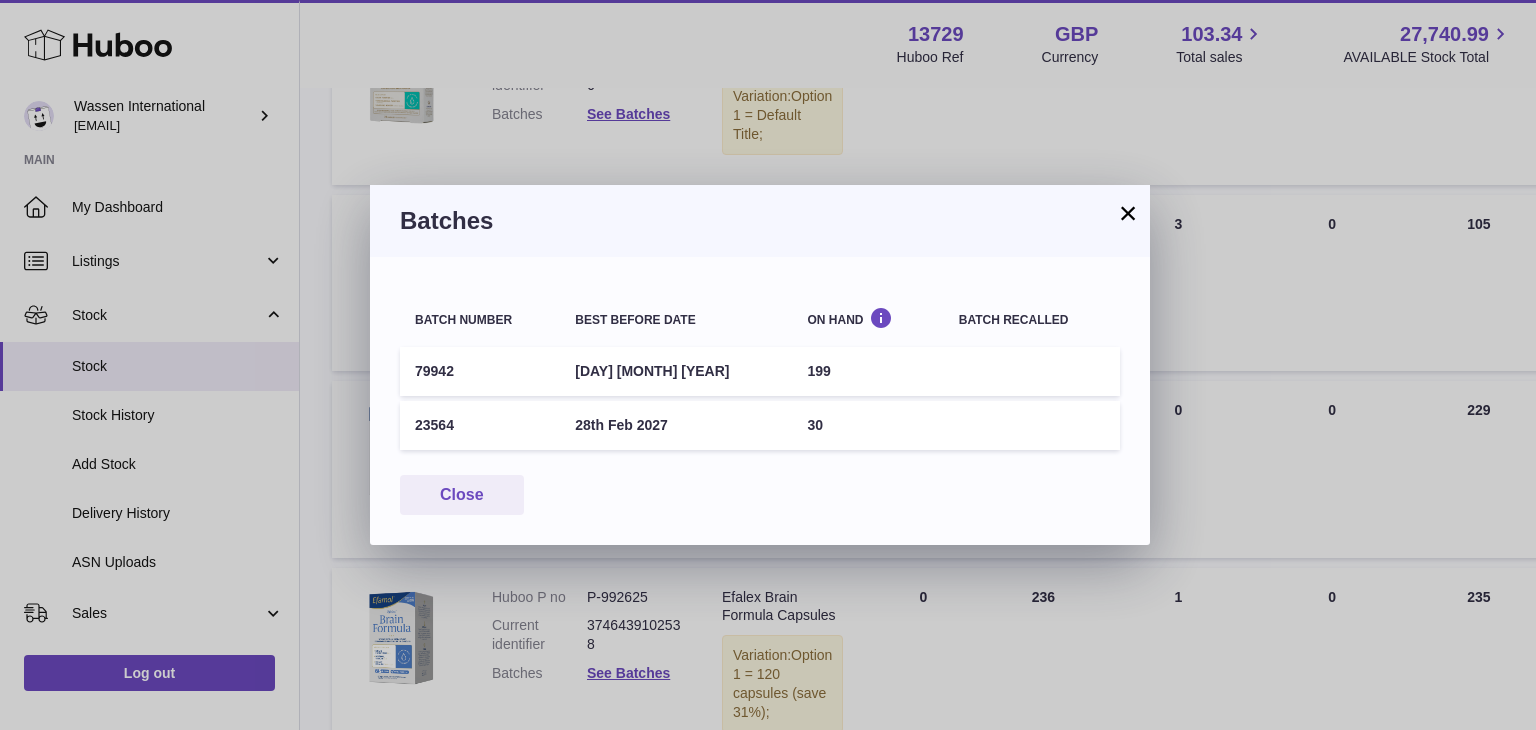 click on "×" at bounding box center (1128, 213) 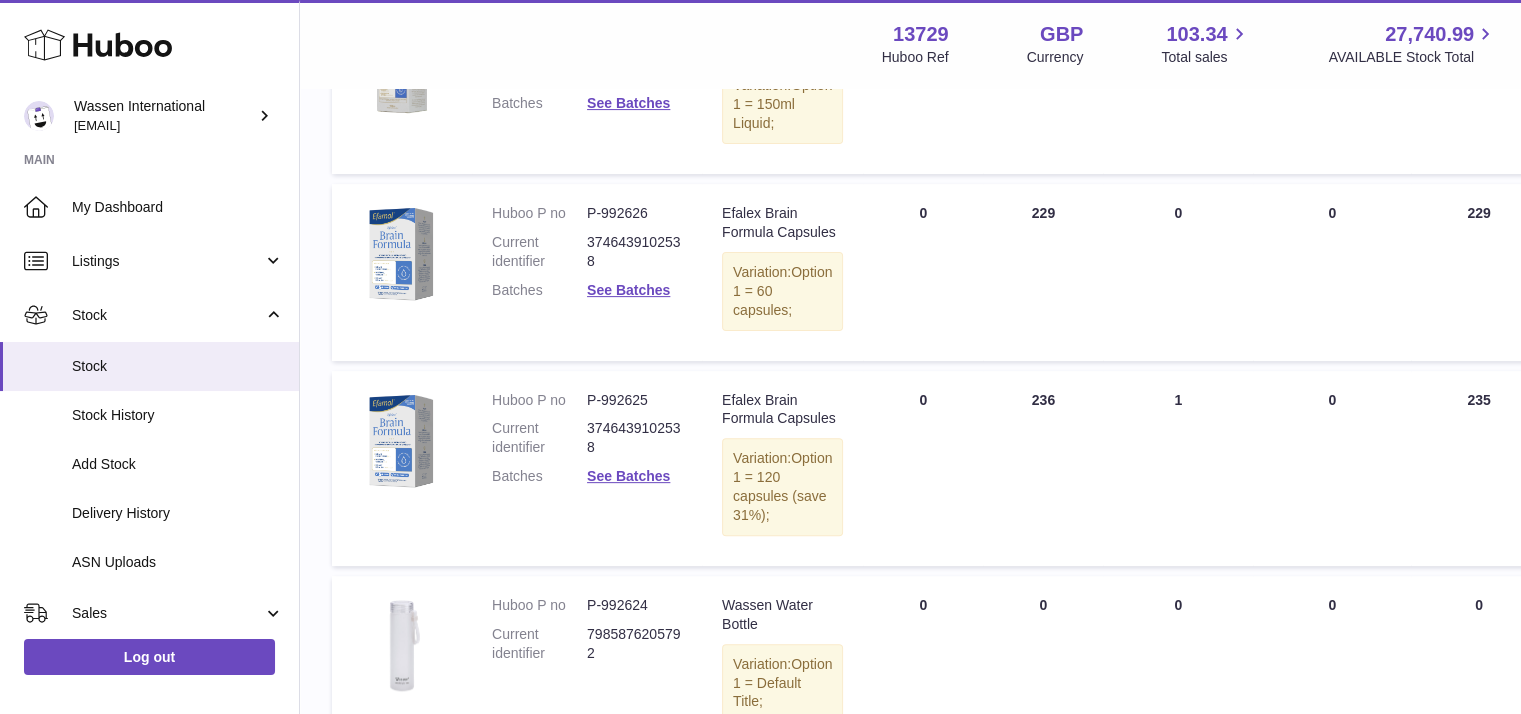scroll, scrollTop: 590, scrollLeft: 0, axis: vertical 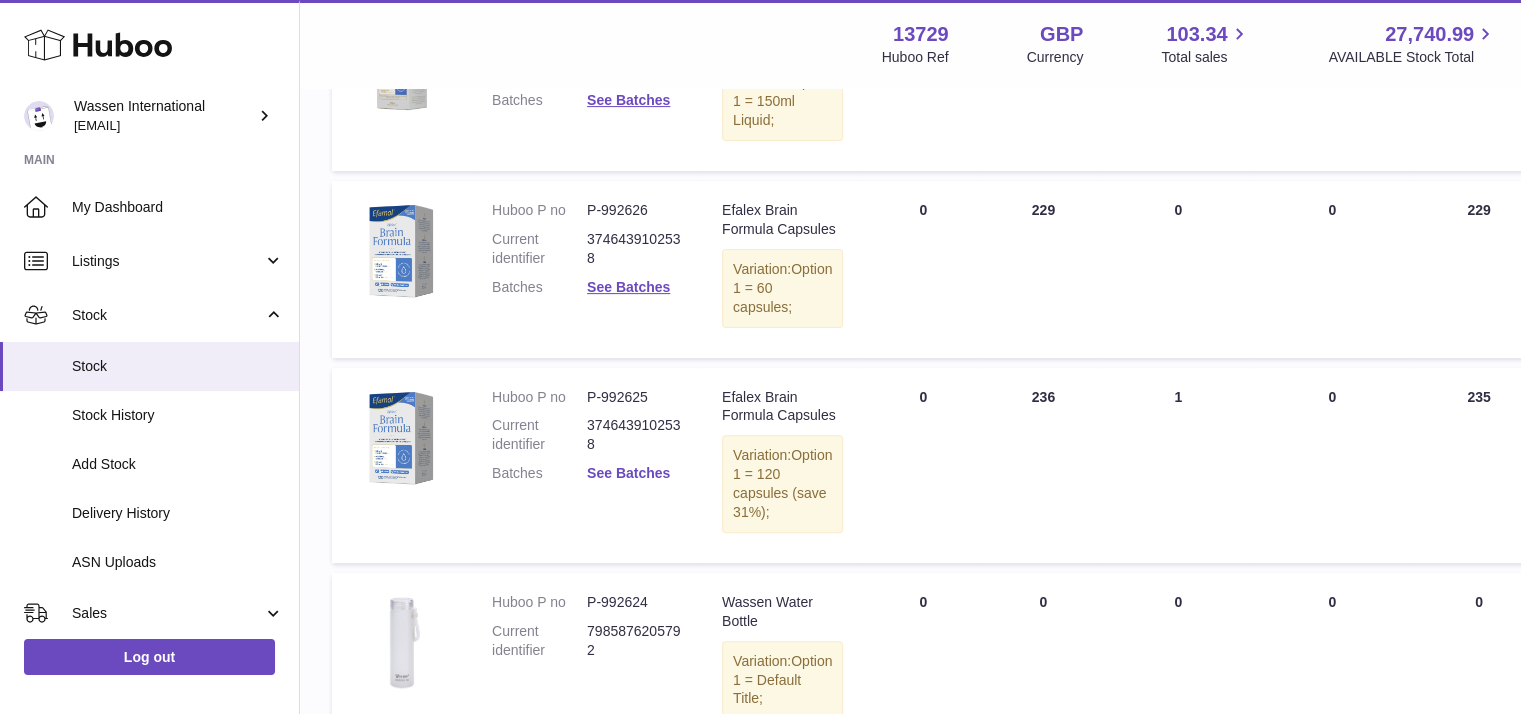 click on "See Batches" at bounding box center (628, 473) 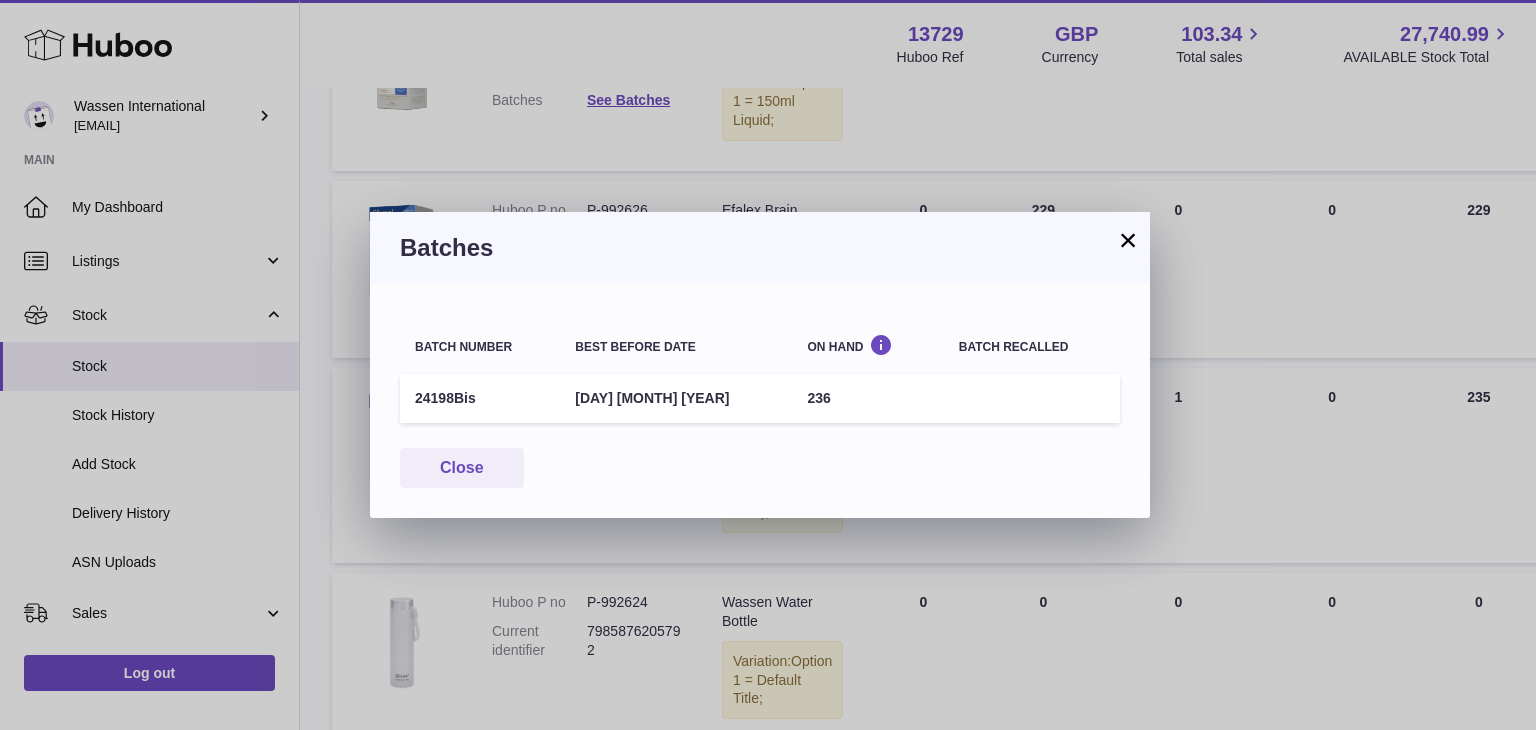 click on "×" at bounding box center [1128, 240] 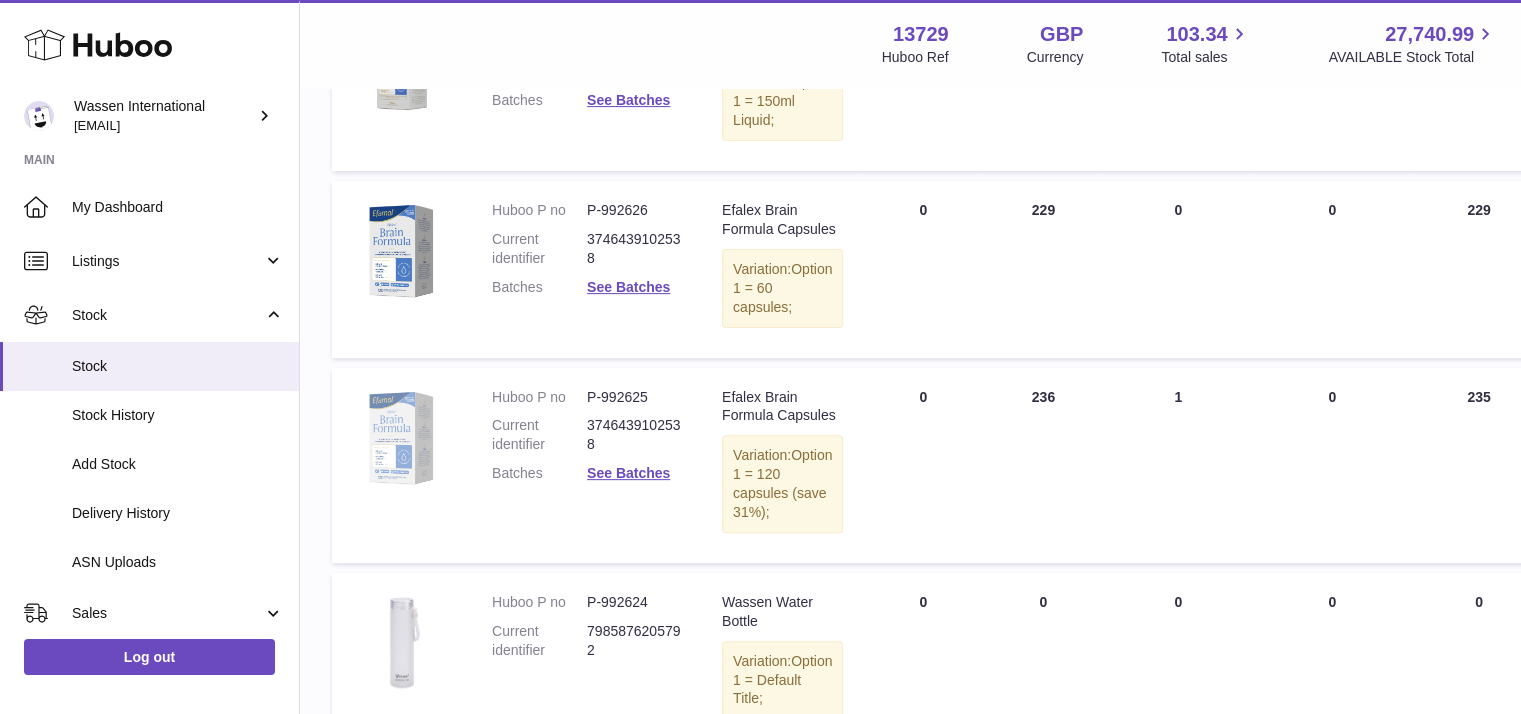 click at bounding box center [402, 438] 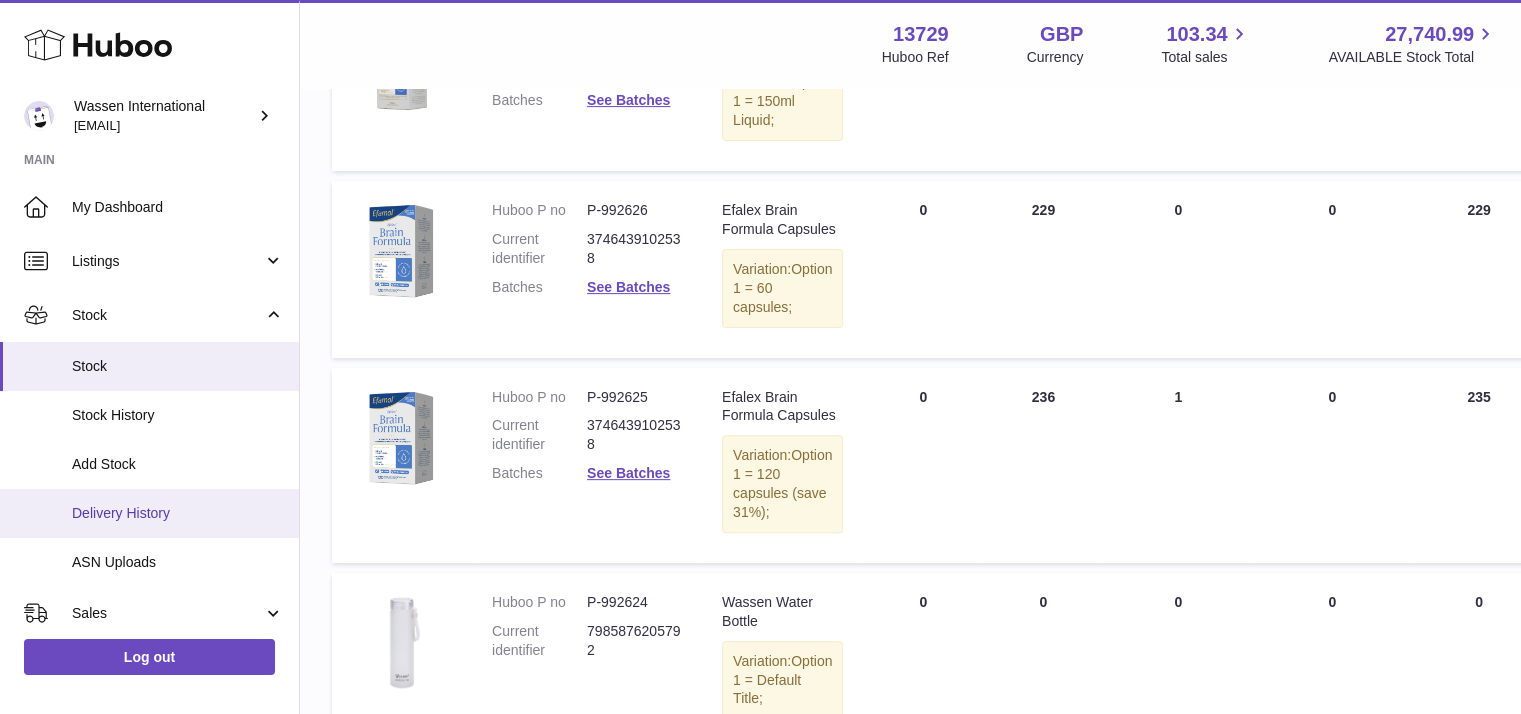 click on "Delivery History" at bounding box center [178, 513] 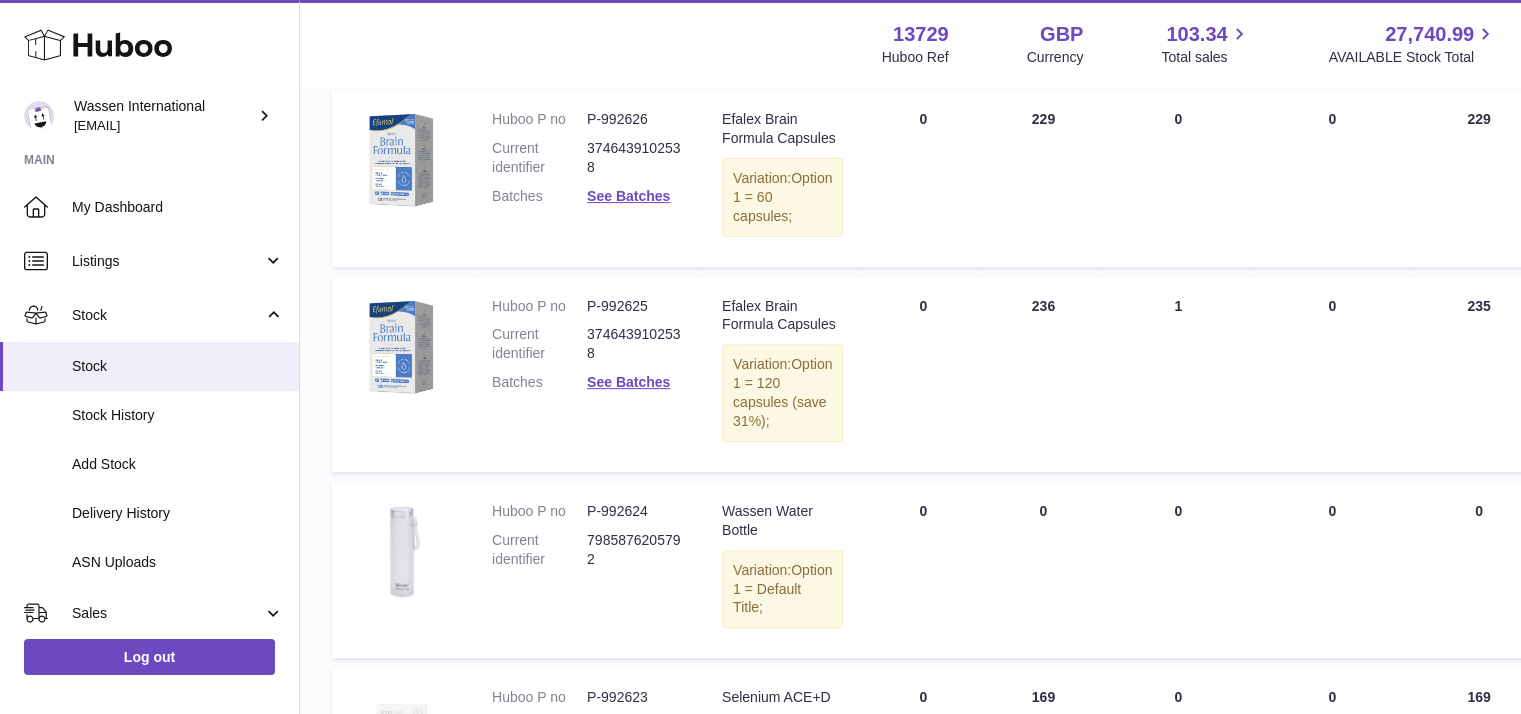 scroll, scrollTop: 590, scrollLeft: 0, axis: vertical 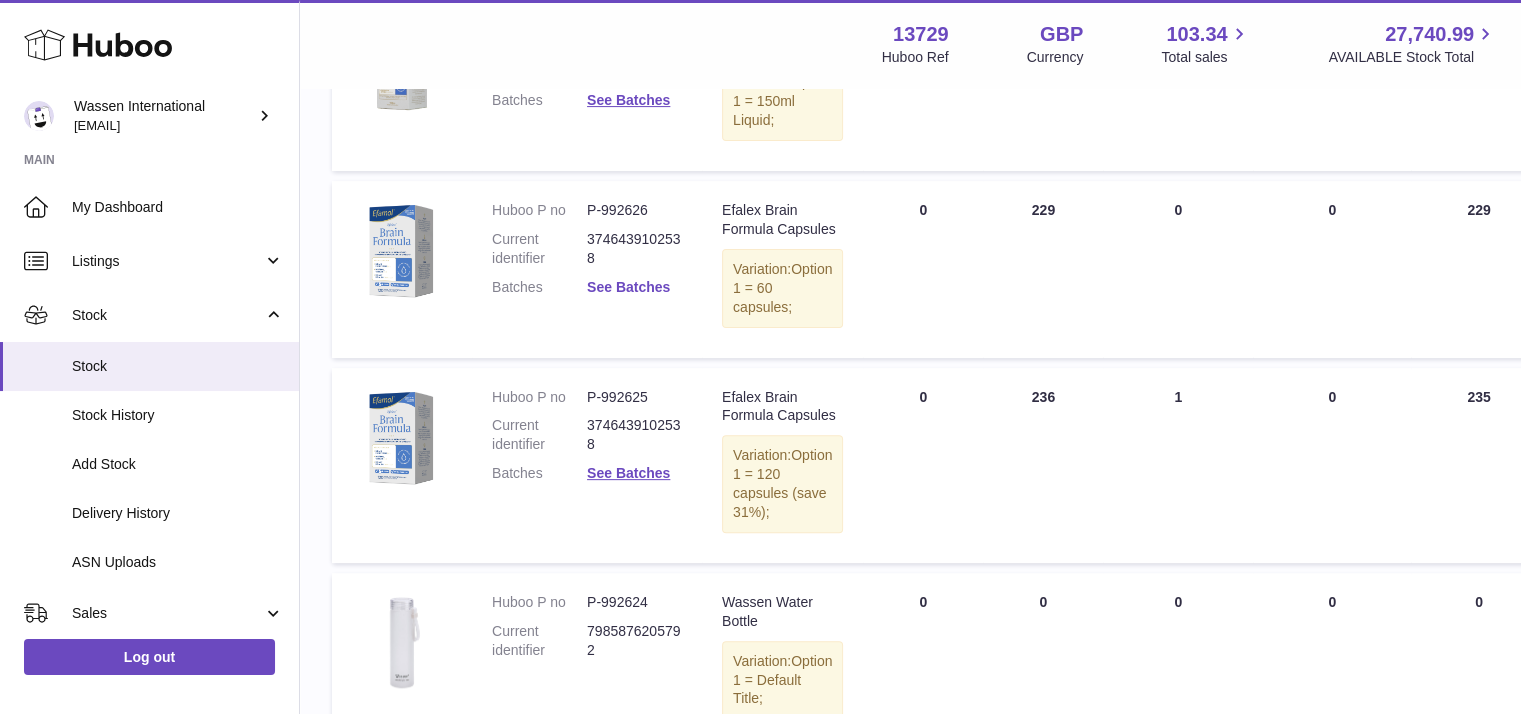 click on "See Batches" at bounding box center (628, 287) 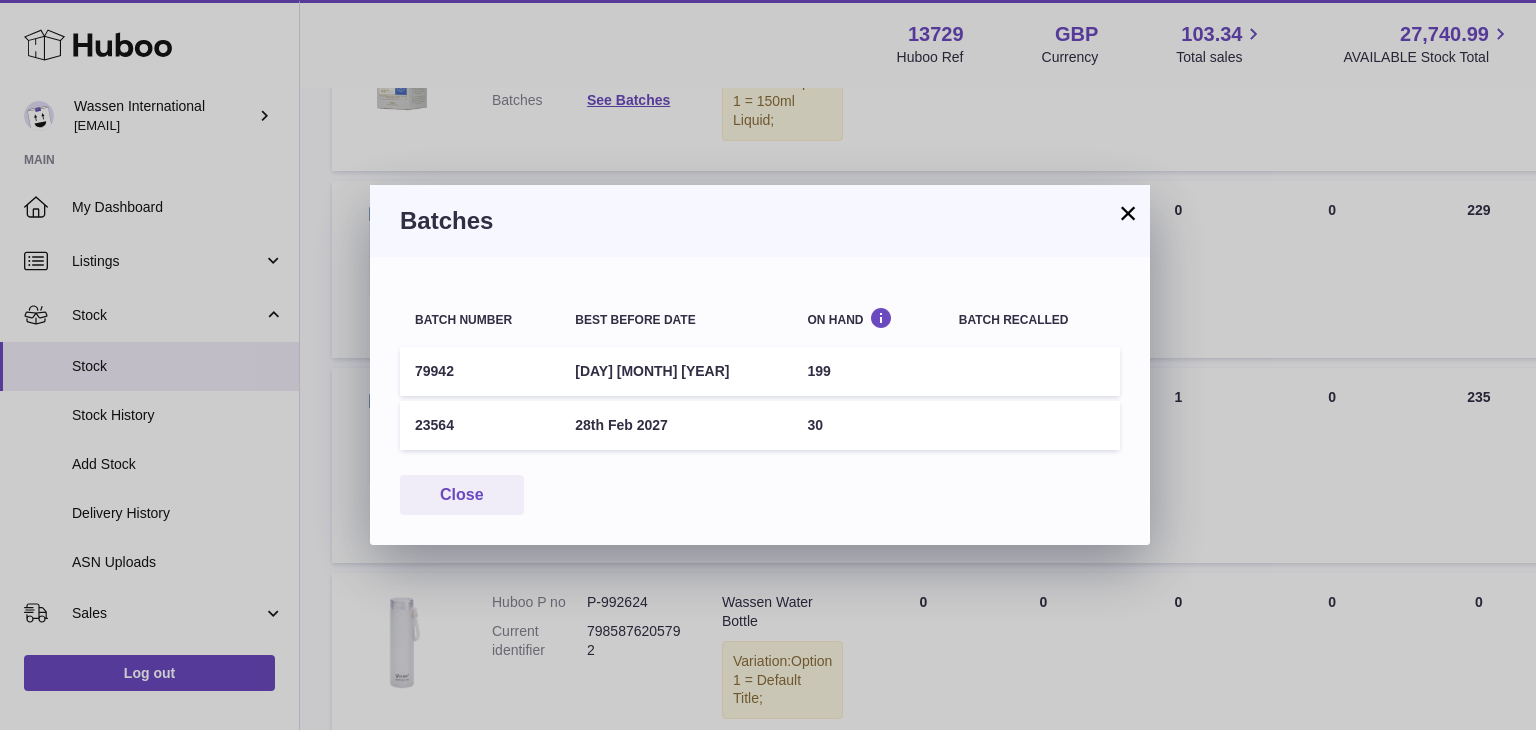 click on "×" at bounding box center [1128, 213] 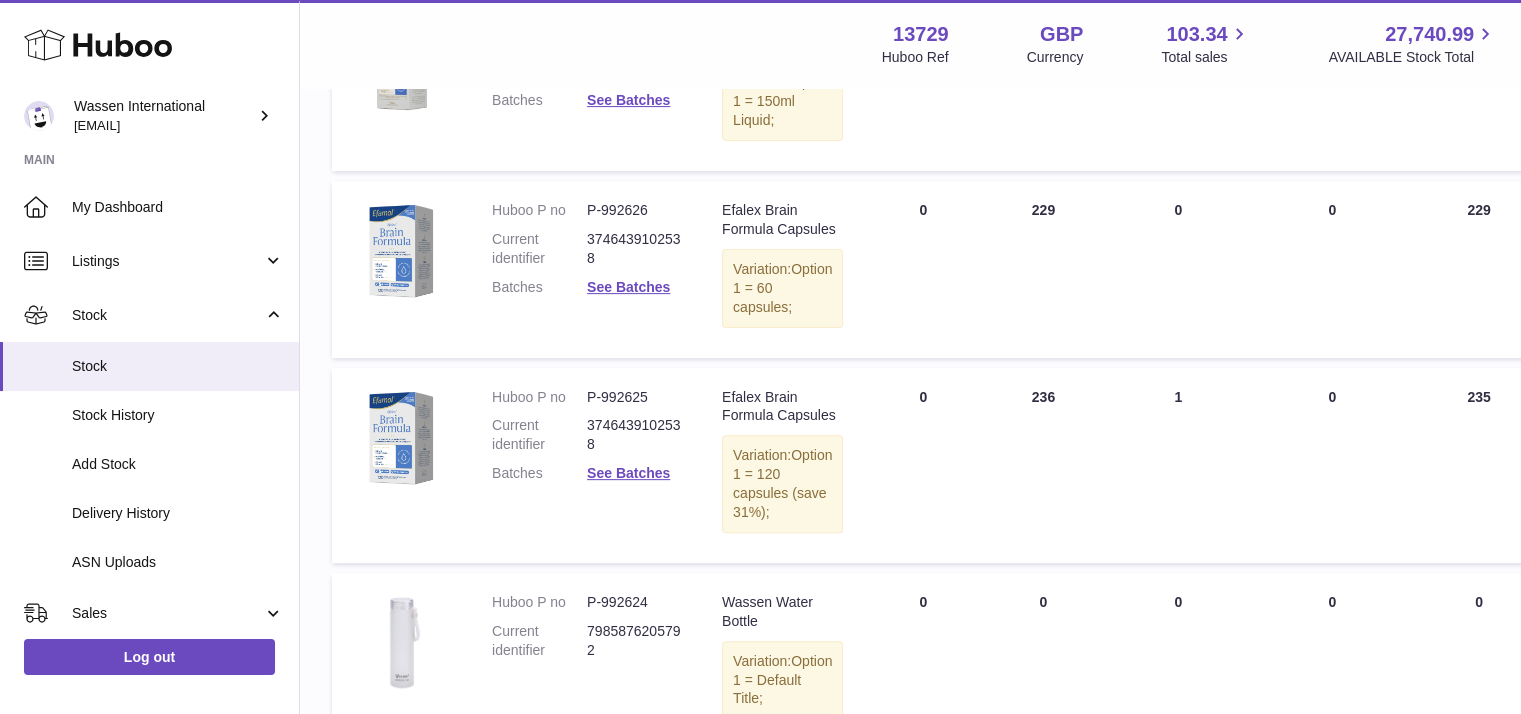 scroll, scrollTop: 390, scrollLeft: 0, axis: vertical 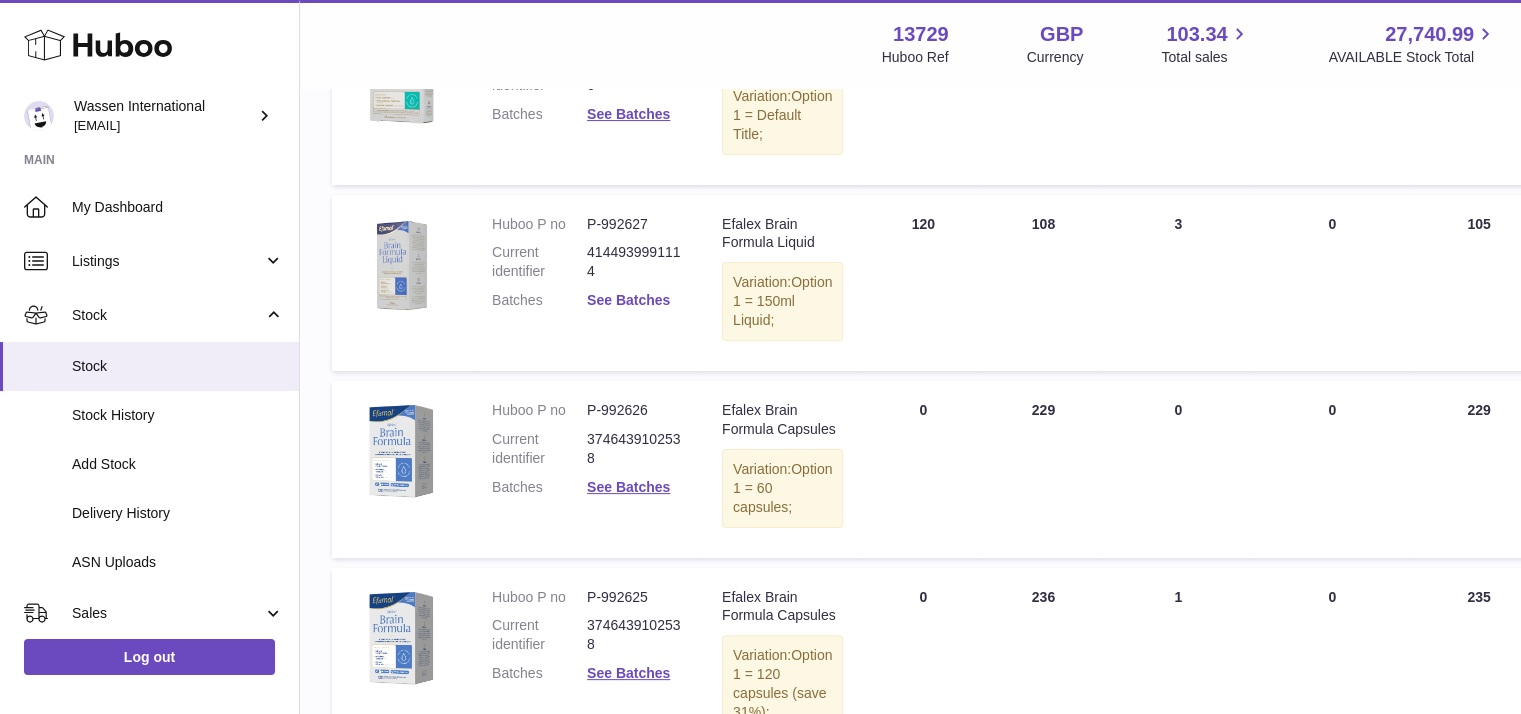 click on "See Batches" at bounding box center [628, 300] 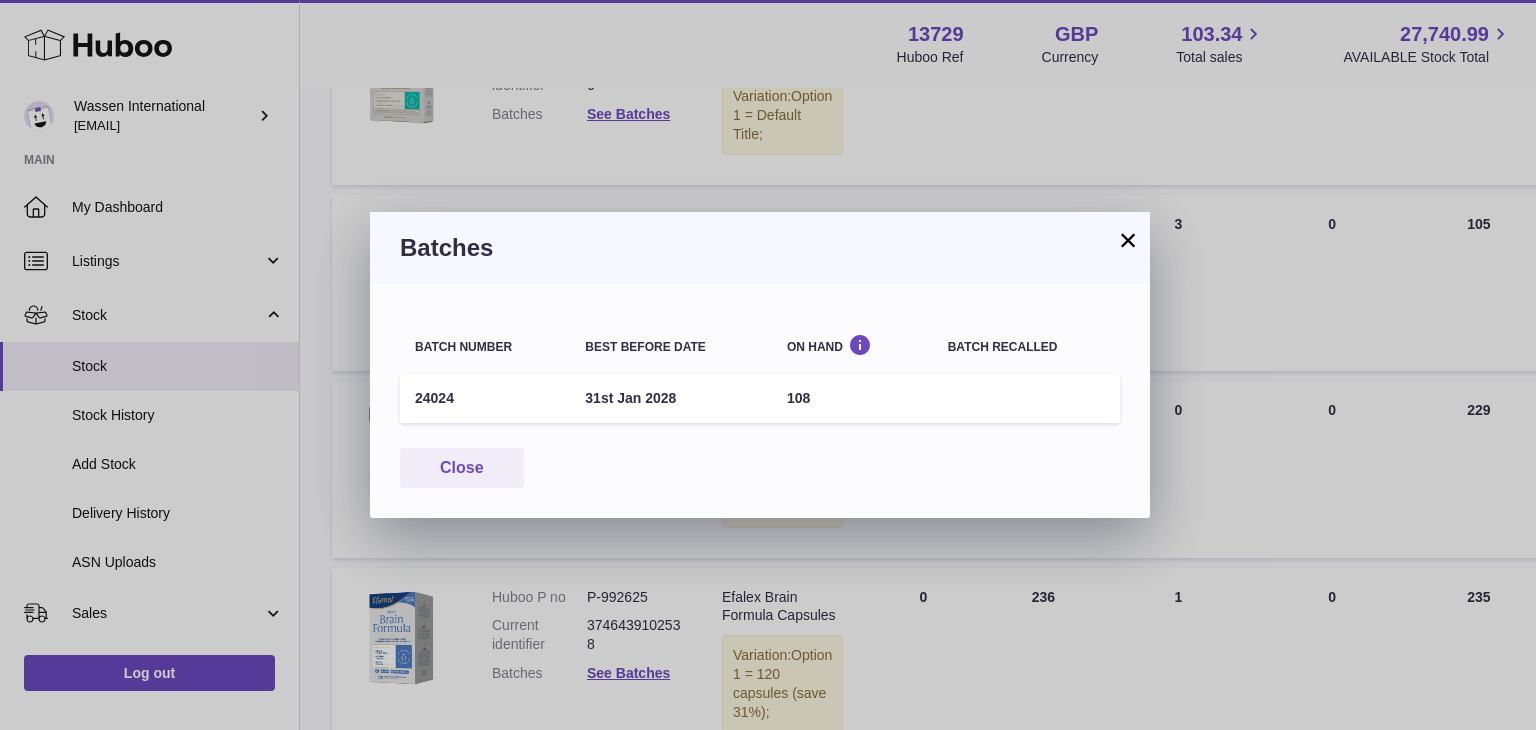 click on "×" at bounding box center (1128, 240) 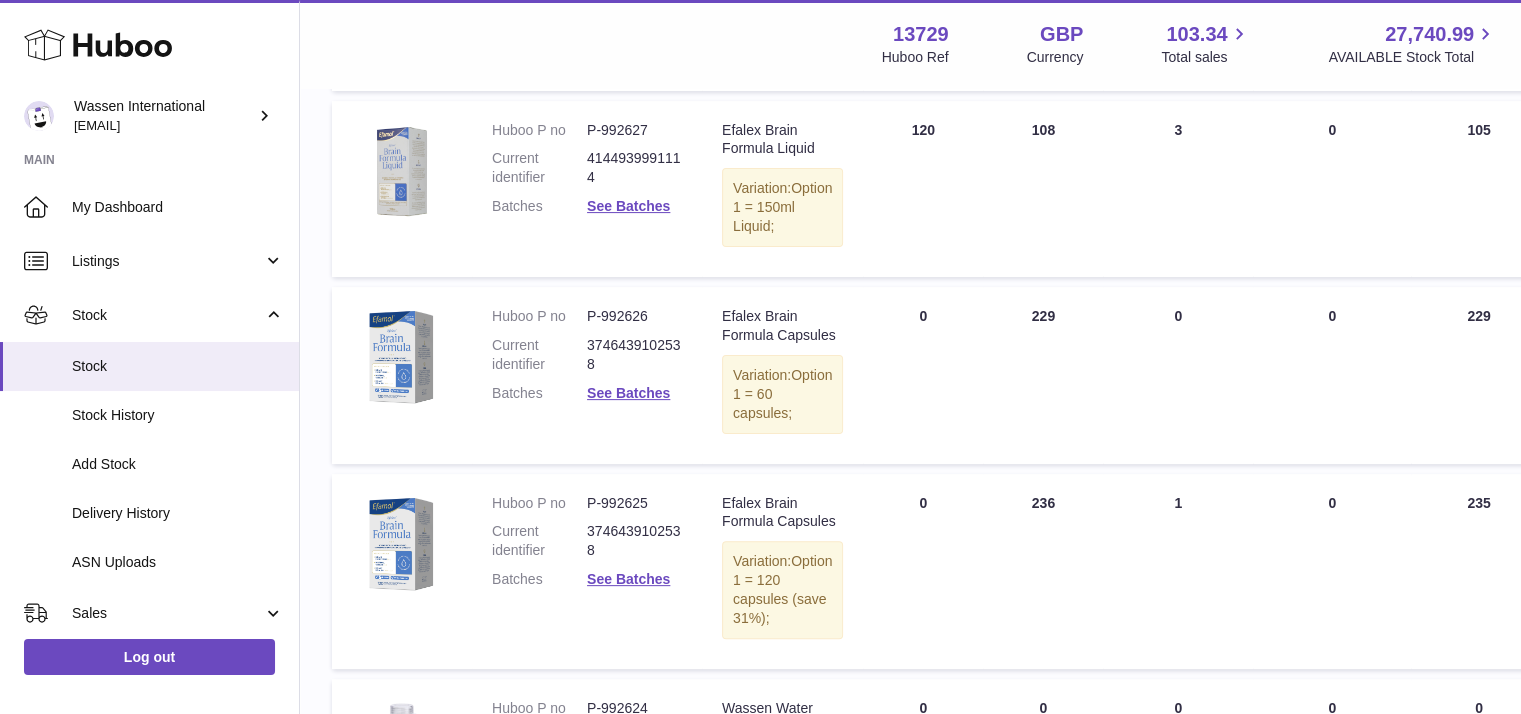 scroll, scrollTop: 590, scrollLeft: 0, axis: vertical 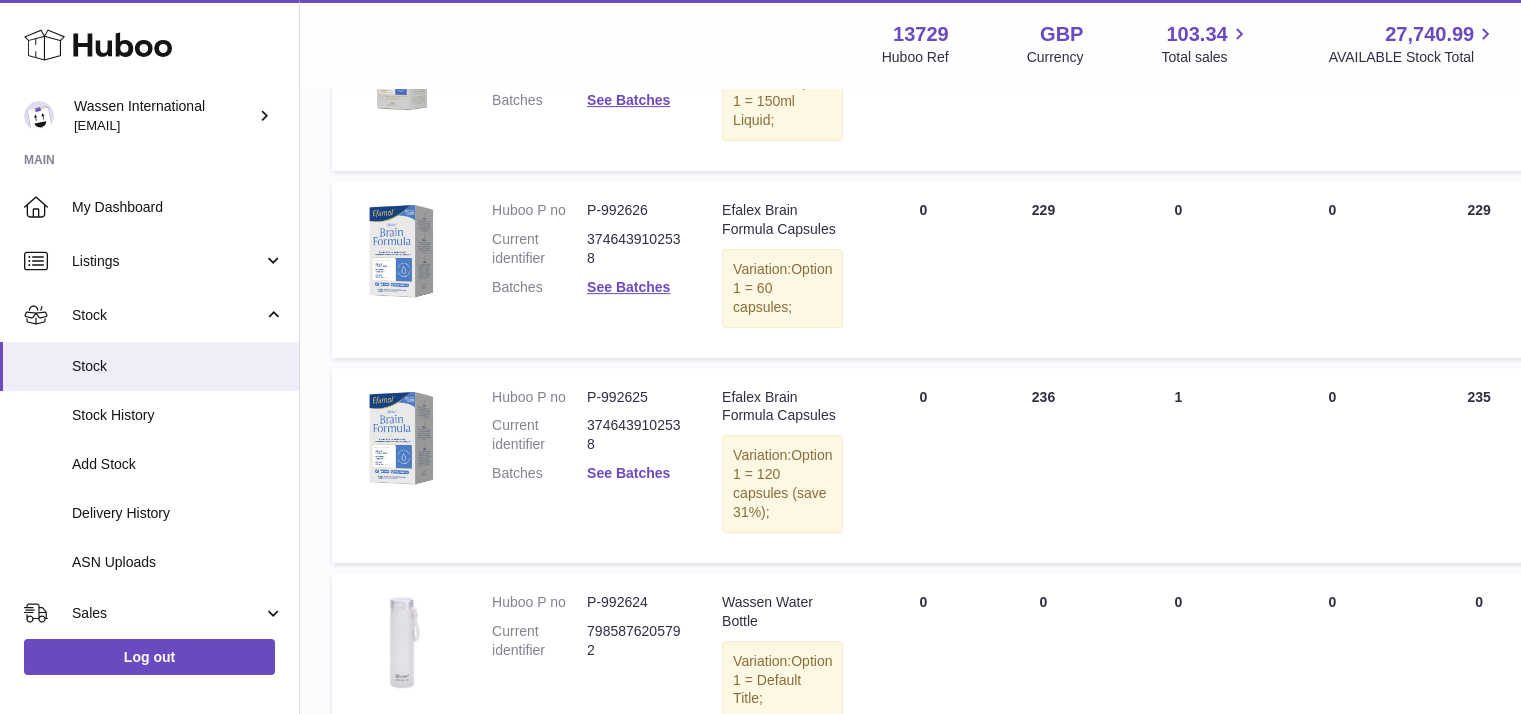 click on "See Batches" at bounding box center (628, 473) 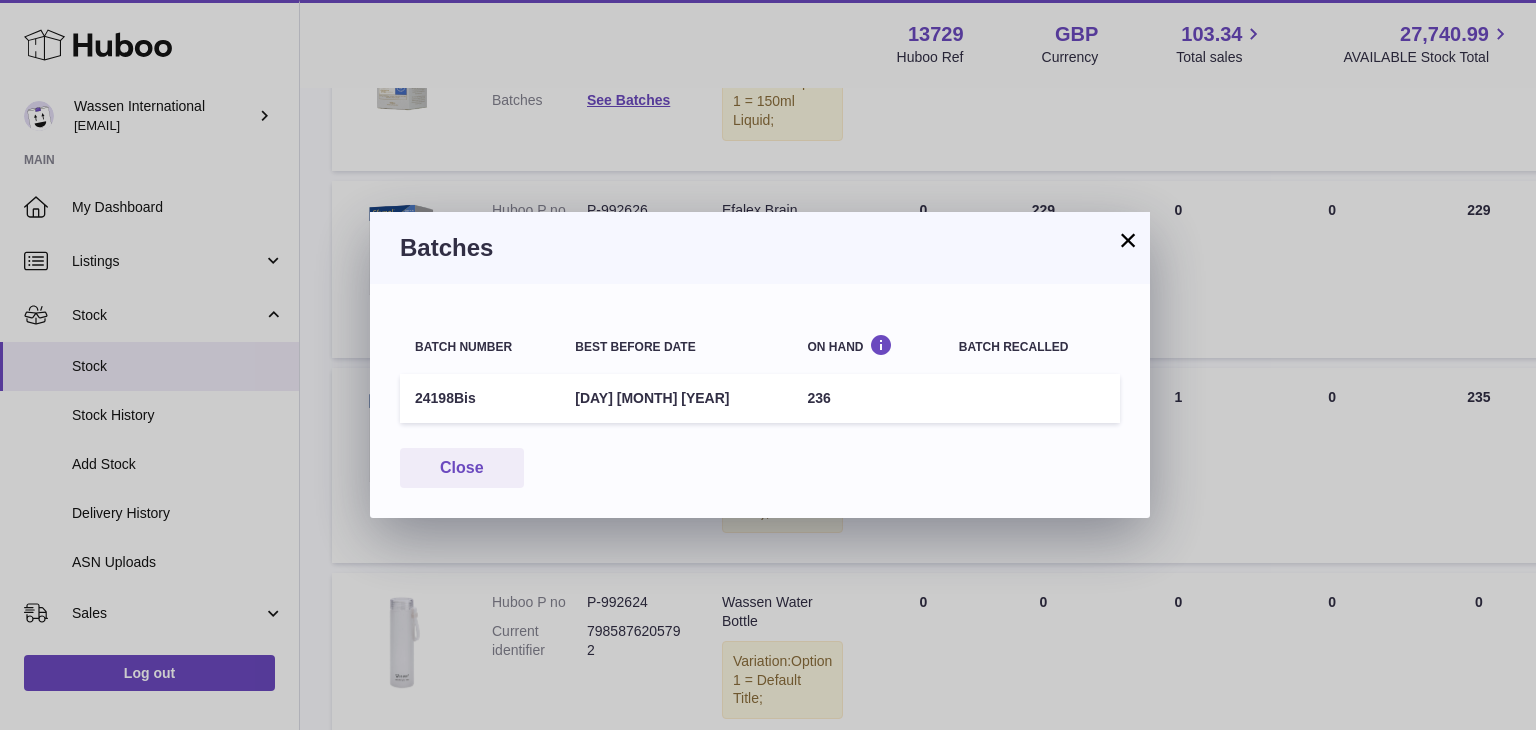 click on "×" at bounding box center (1128, 240) 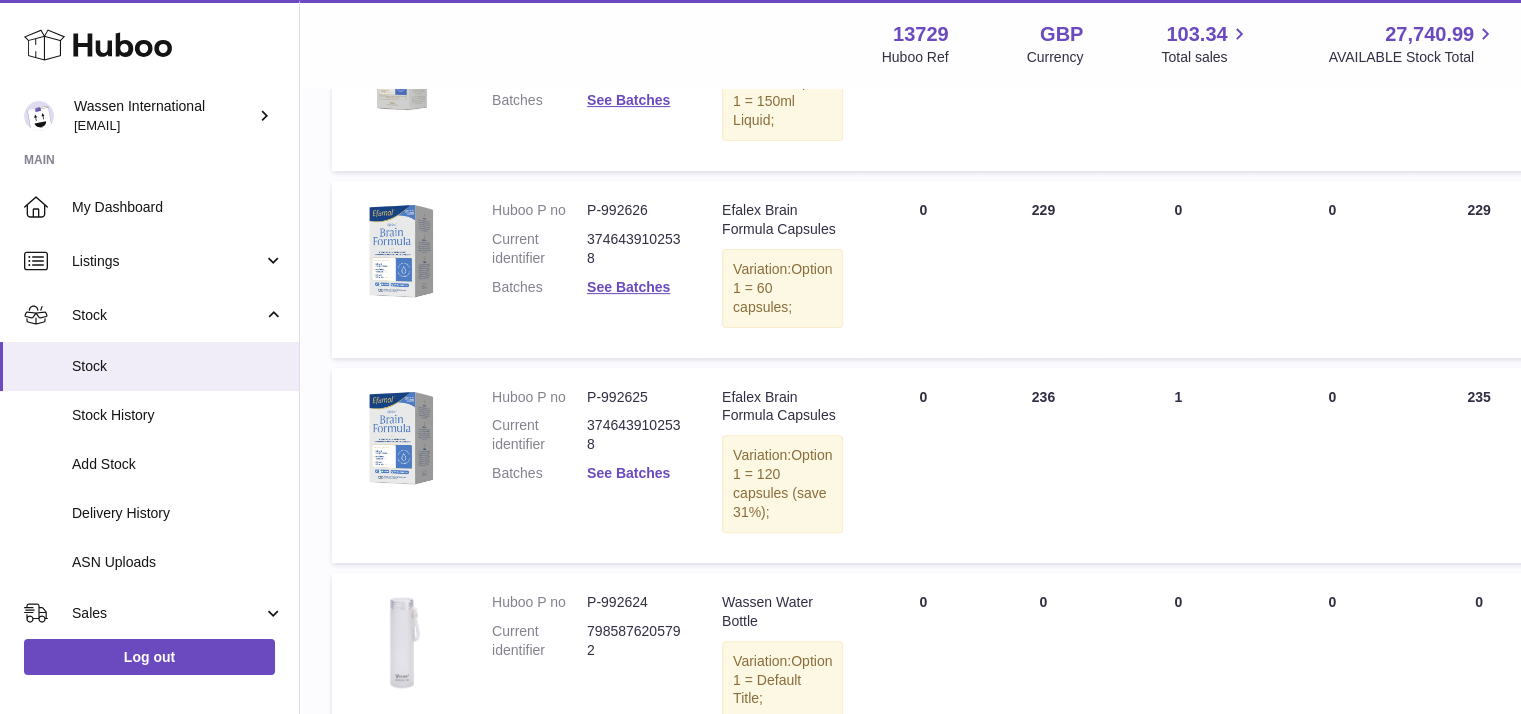 click on "See Batches" at bounding box center (628, 473) 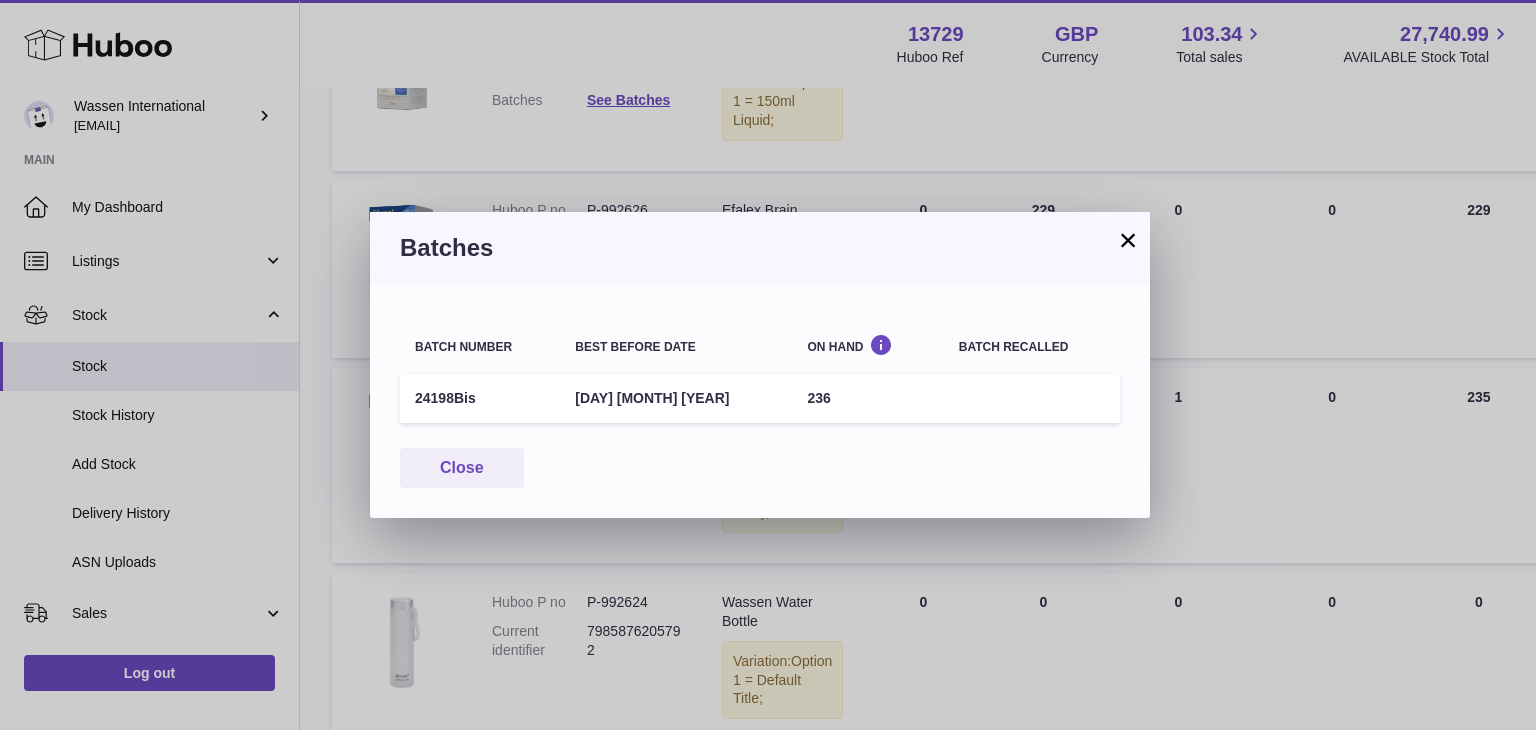 click on "×" at bounding box center (1128, 240) 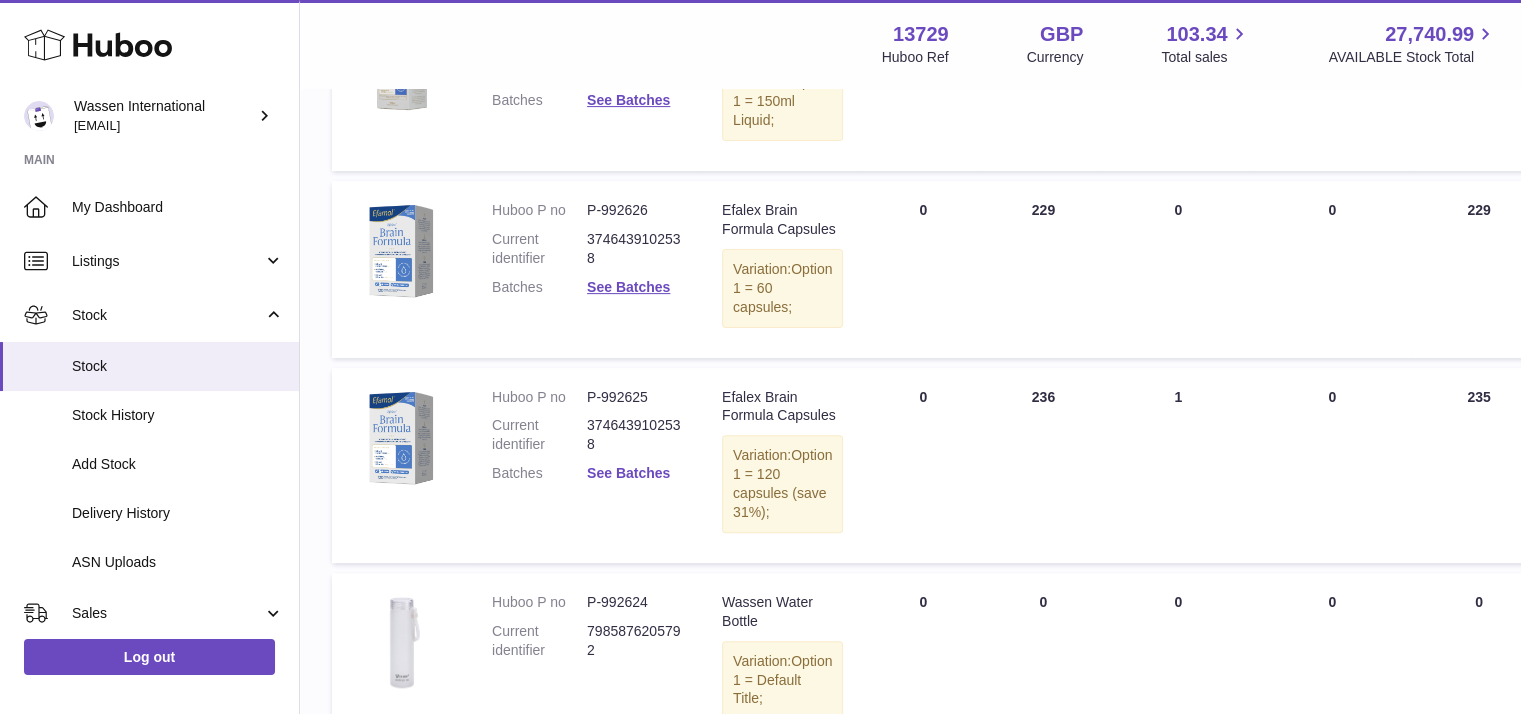 click on "See Batches" at bounding box center (628, 473) 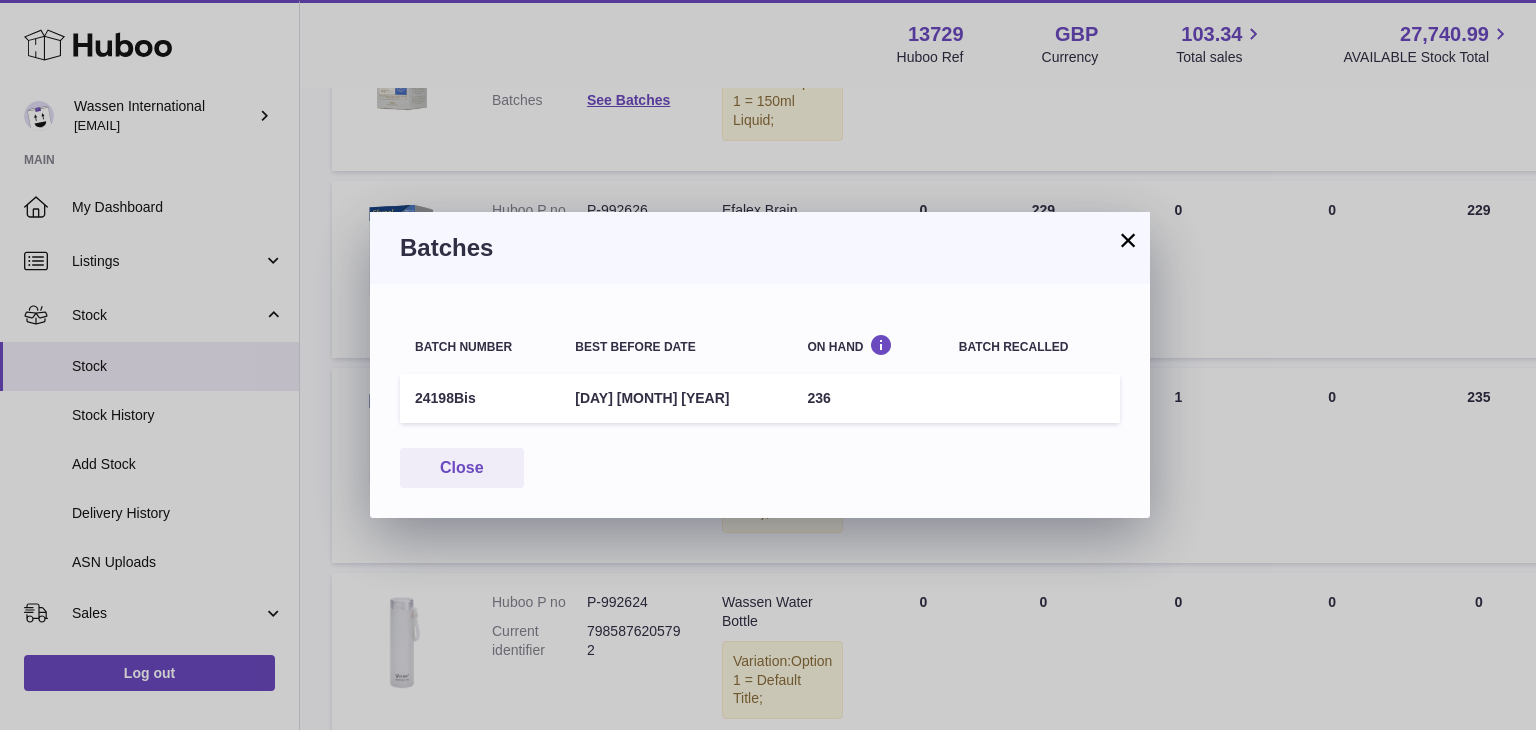 click on "×" at bounding box center [1128, 240] 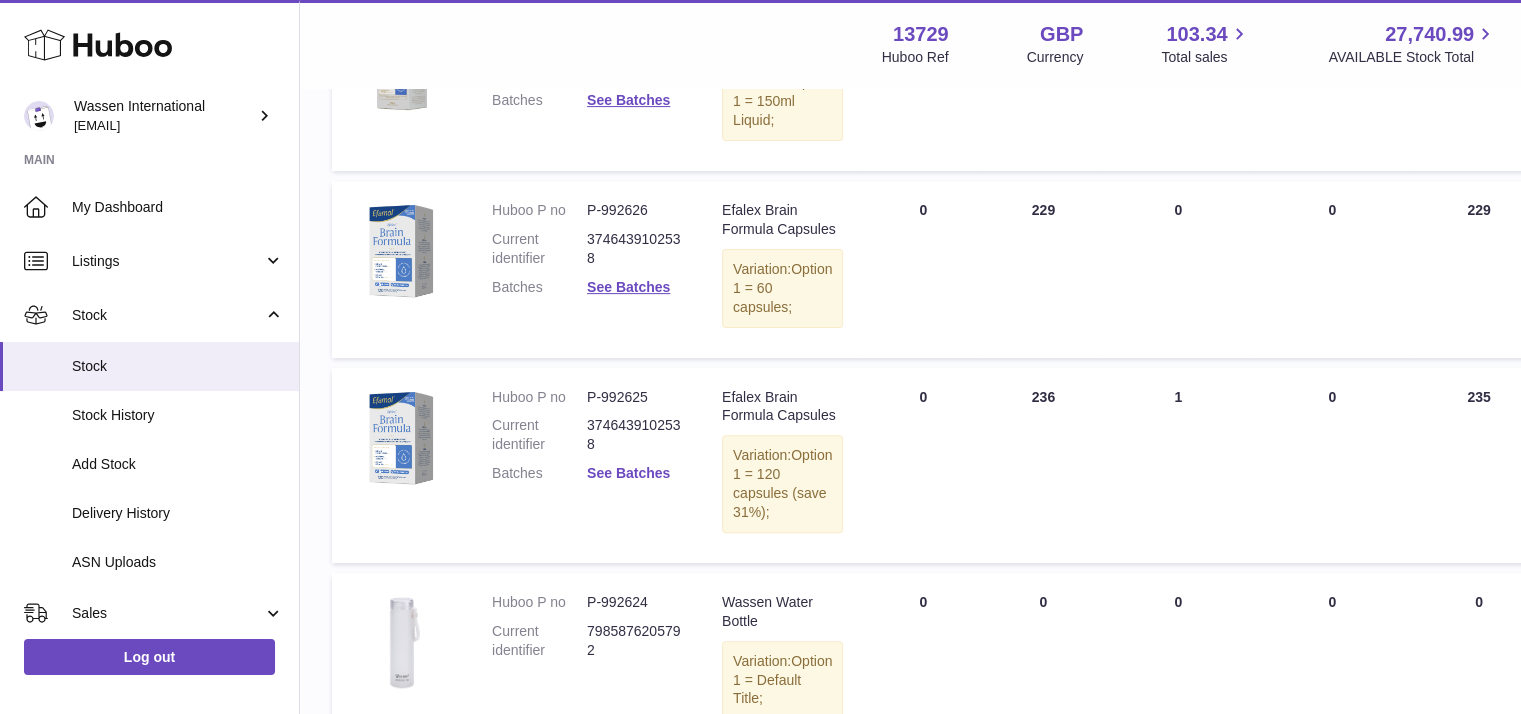 click on "See Batches" at bounding box center (628, 473) 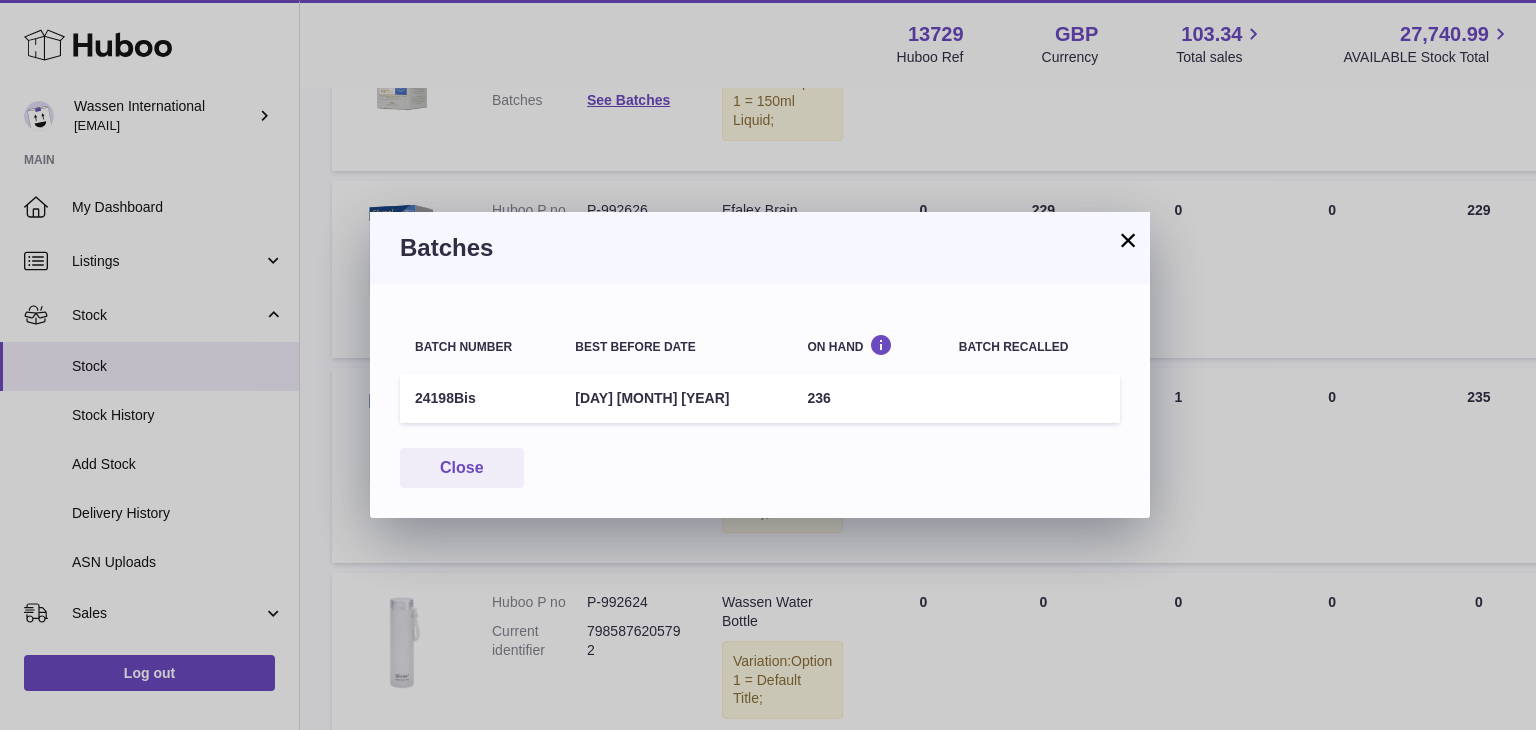 click on "24198Bis" at bounding box center (480, 398) 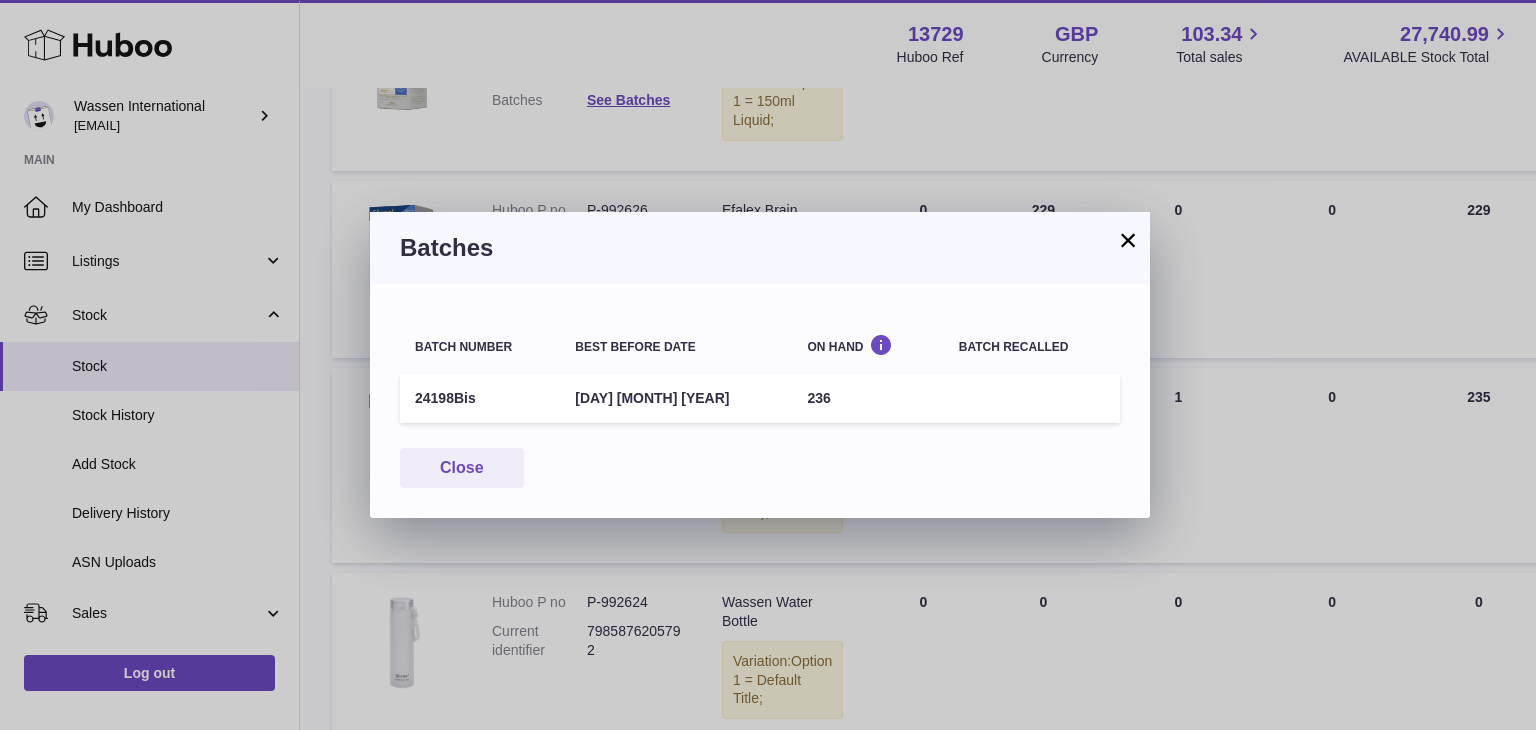 click on "×" at bounding box center [1128, 240] 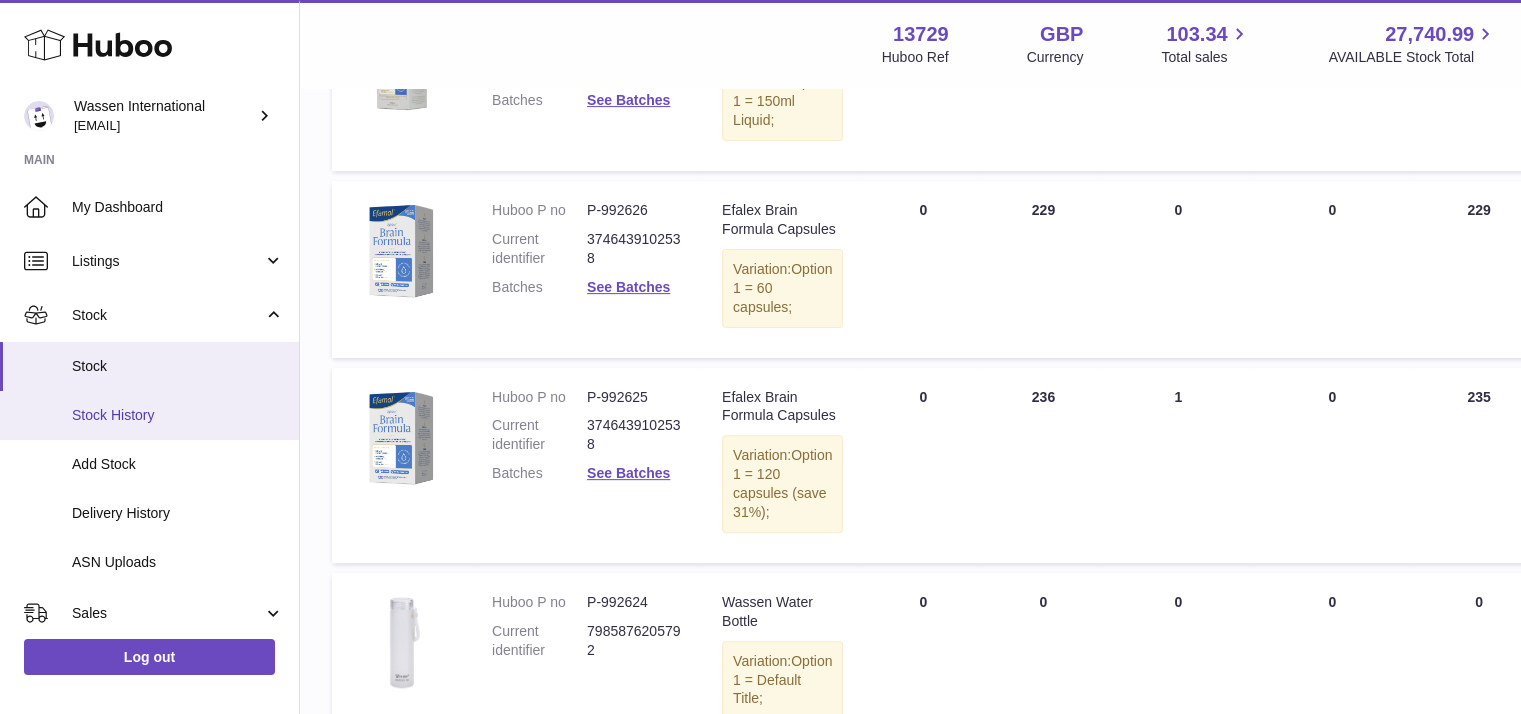 click on "Stock History" at bounding box center [178, 415] 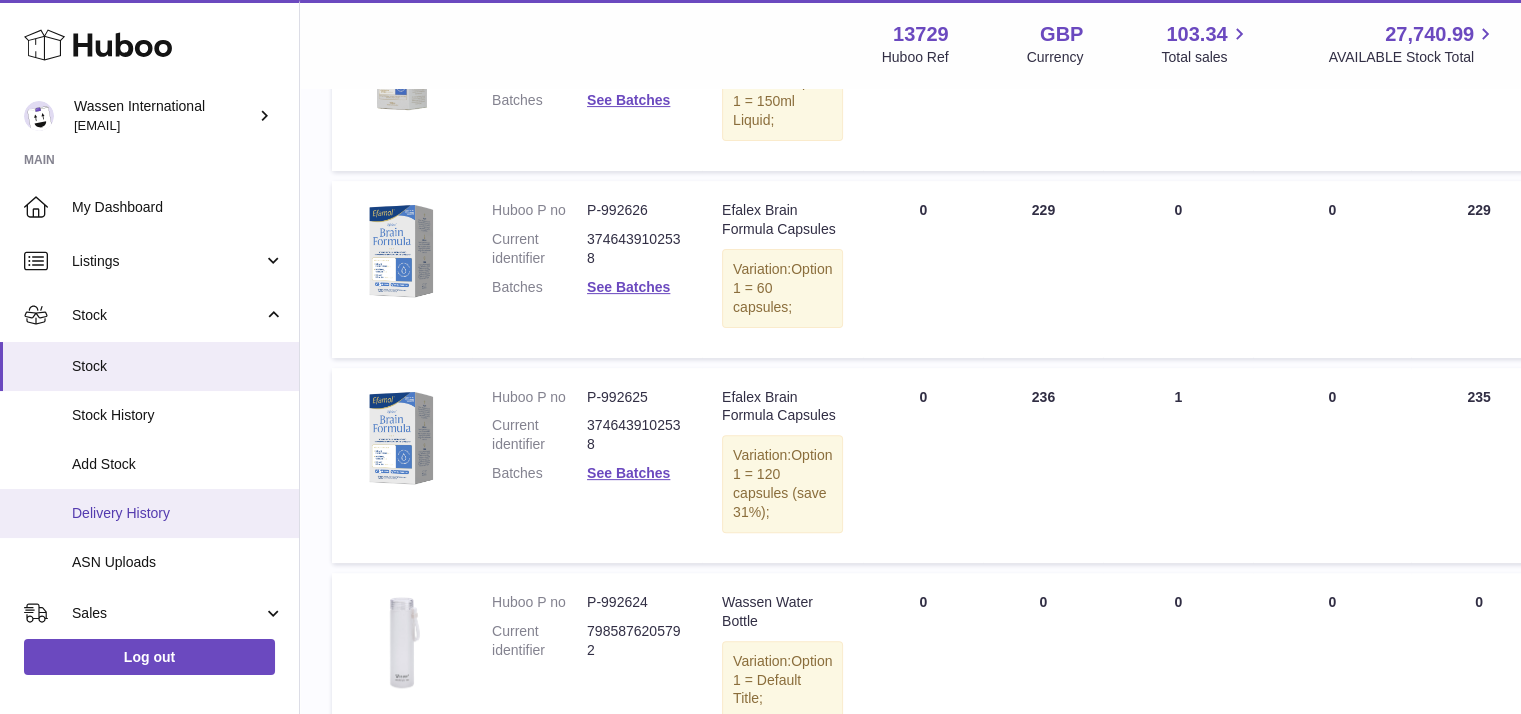 click on "Delivery History" at bounding box center (178, 513) 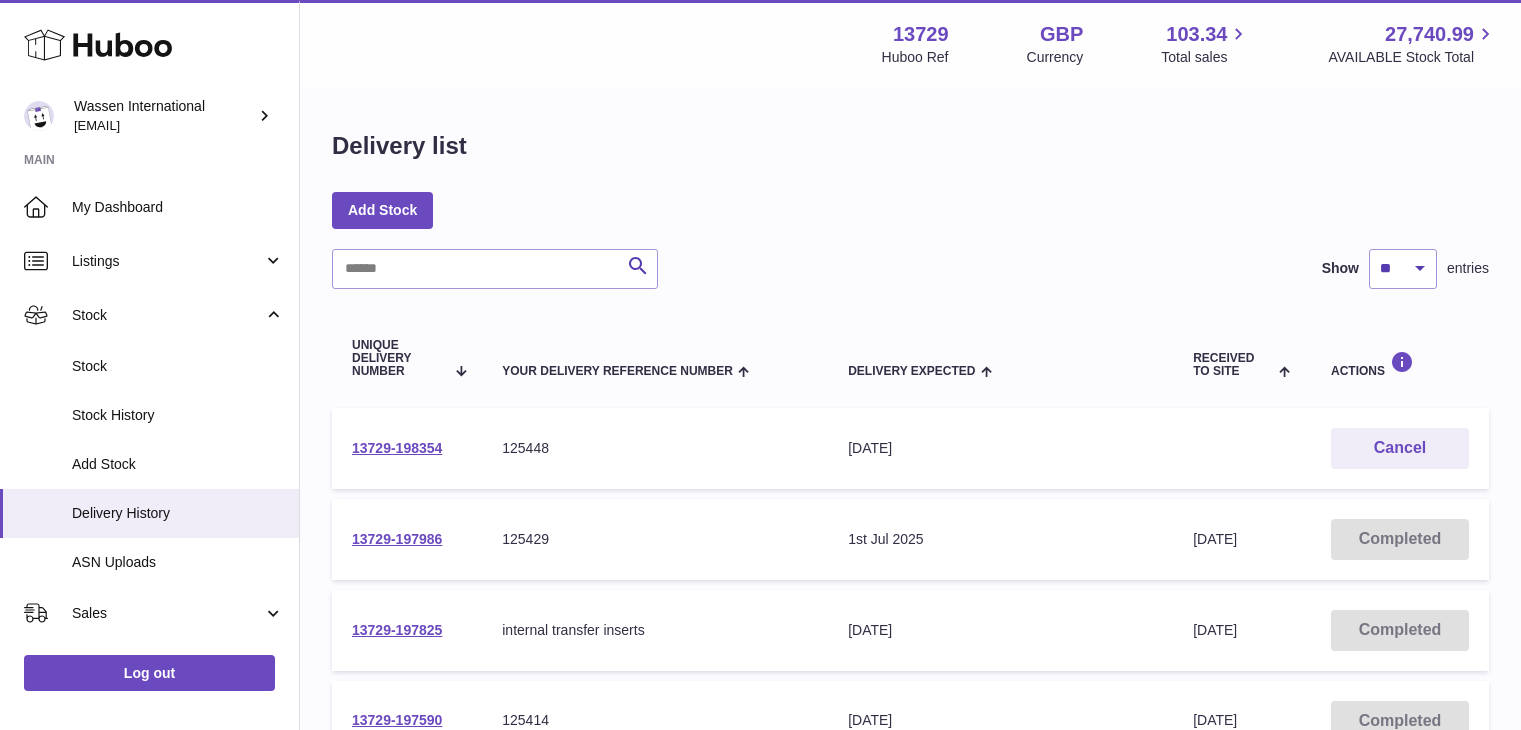 scroll, scrollTop: 0, scrollLeft: 0, axis: both 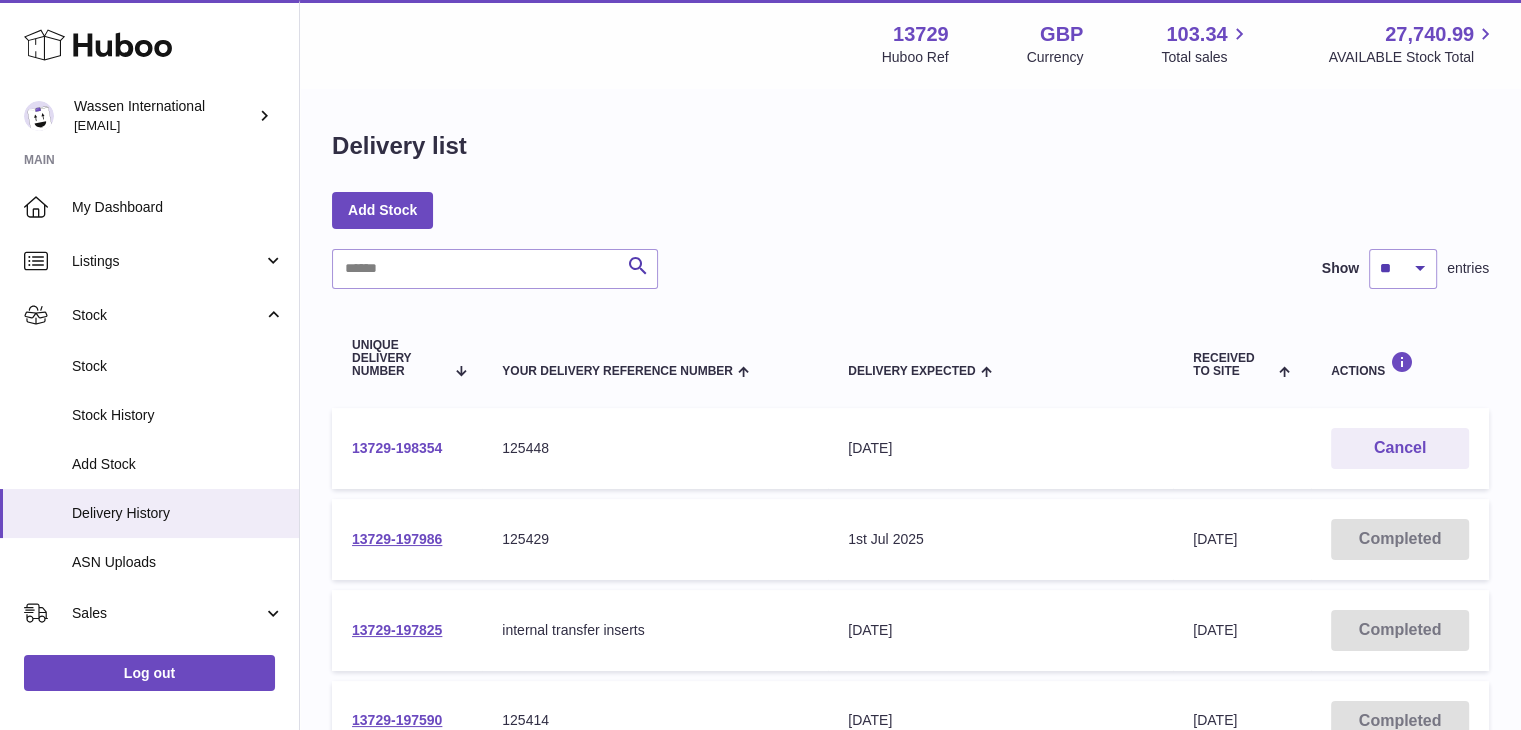 click on "13729-198354" at bounding box center [397, 448] 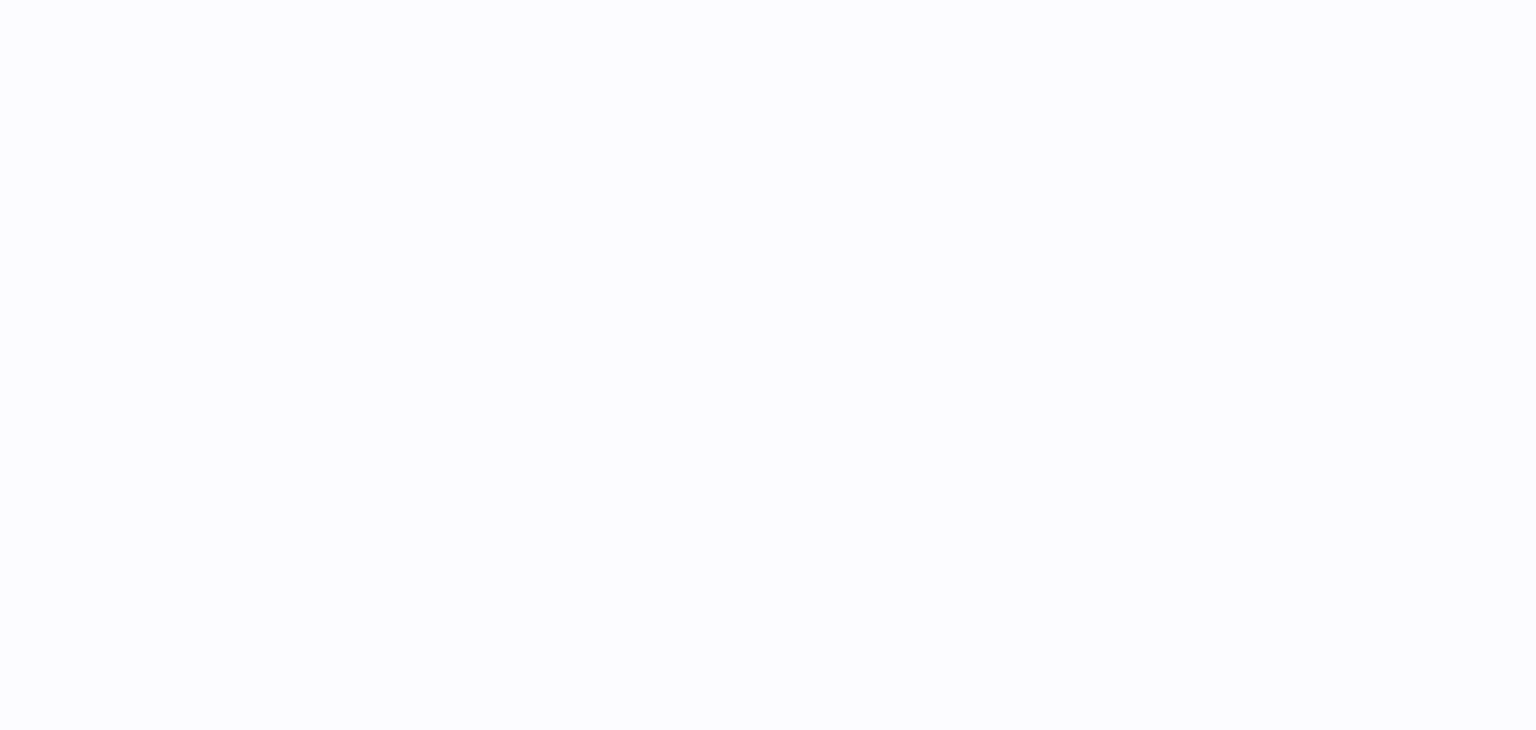 scroll, scrollTop: 0, scrollLeft: 0, axis: both 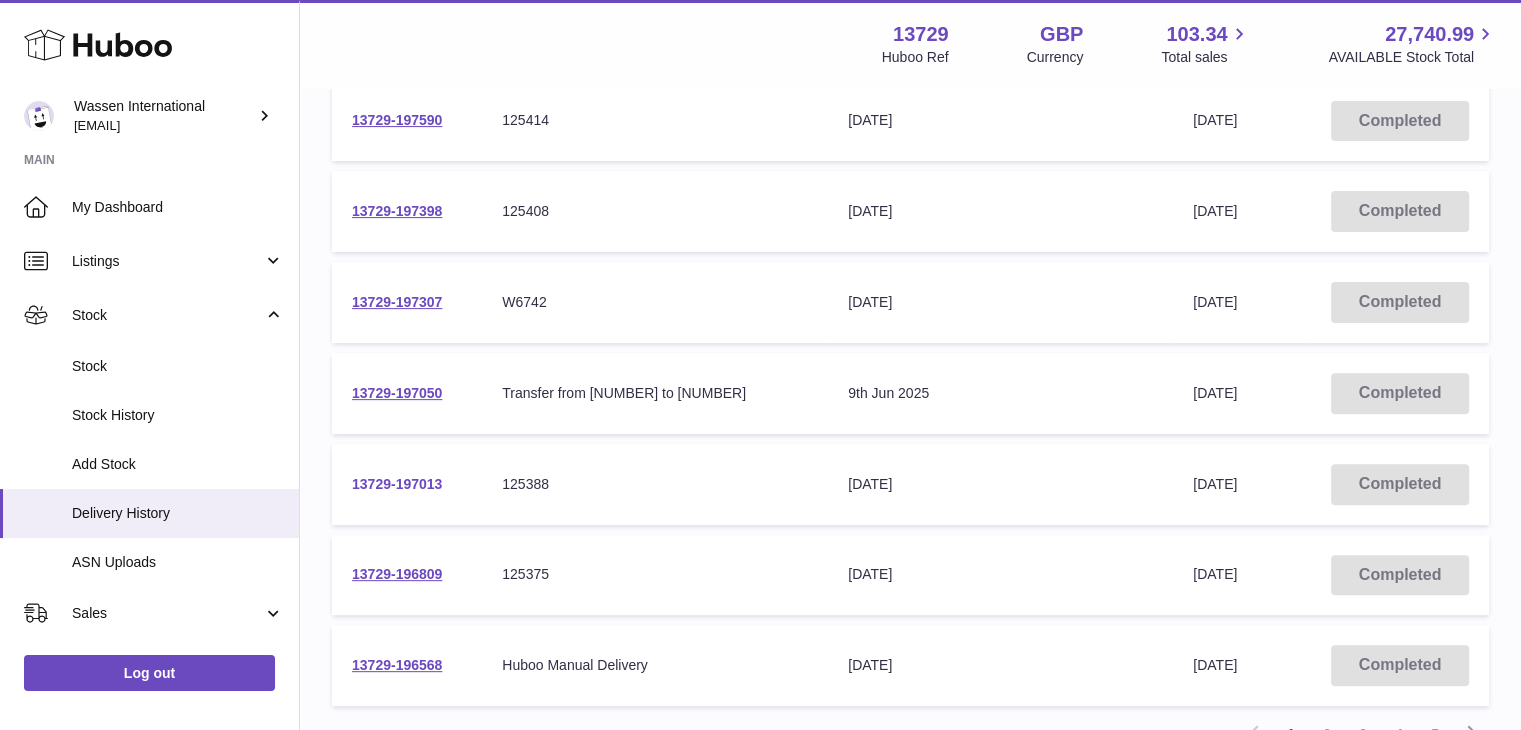 click on "13729-197013" at bounding box center (397, 484) 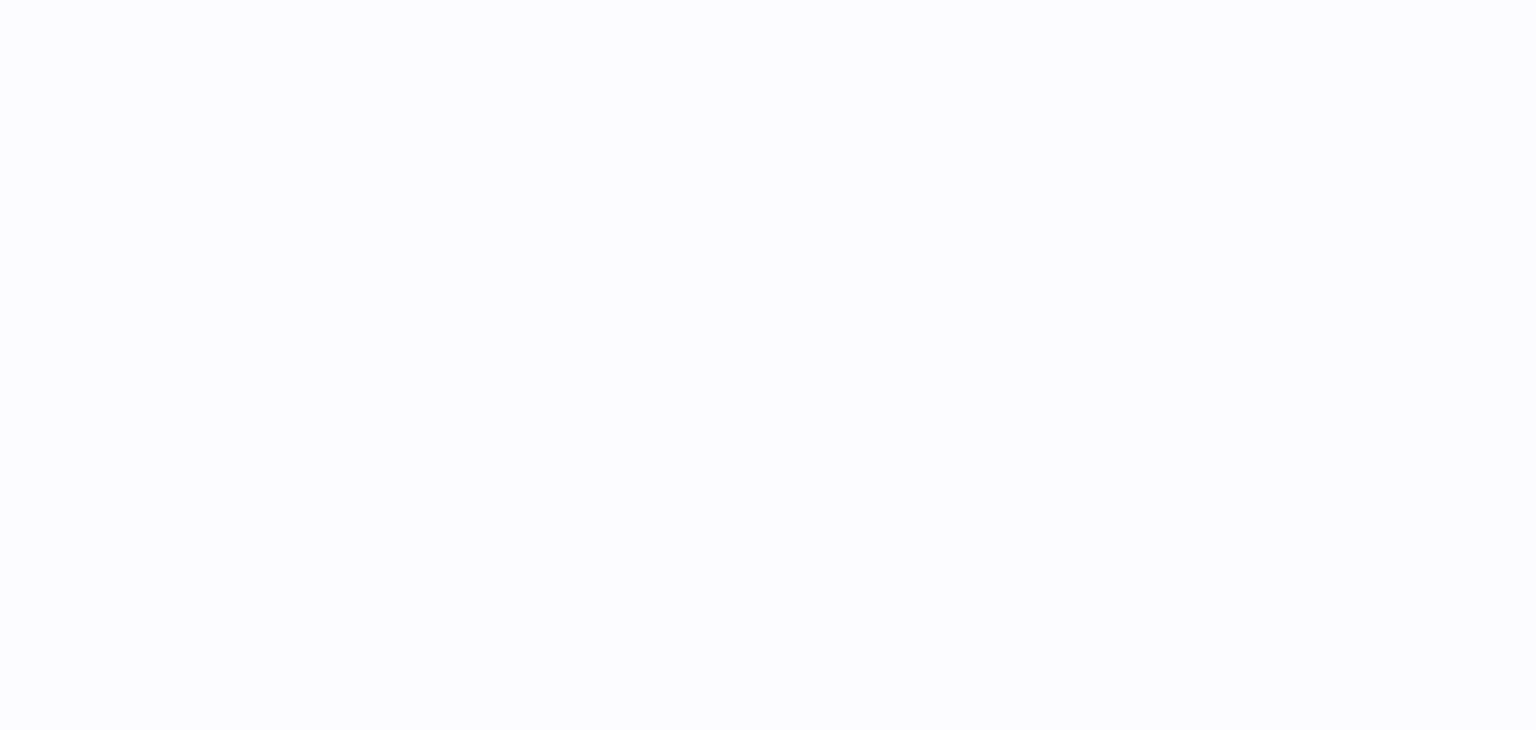 scroll, scrollTop: 0, scrollLeft: 0, axis: both 